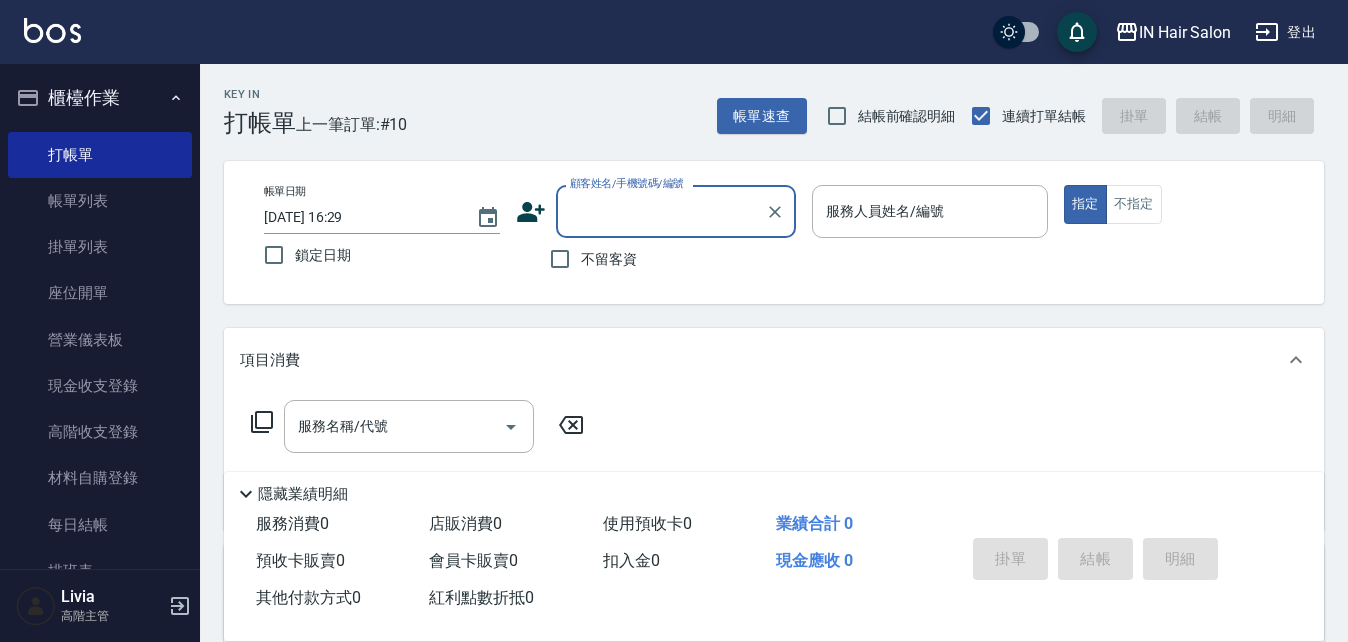scroll, scrollTop: 0, scrollLeft: 0, axis: both 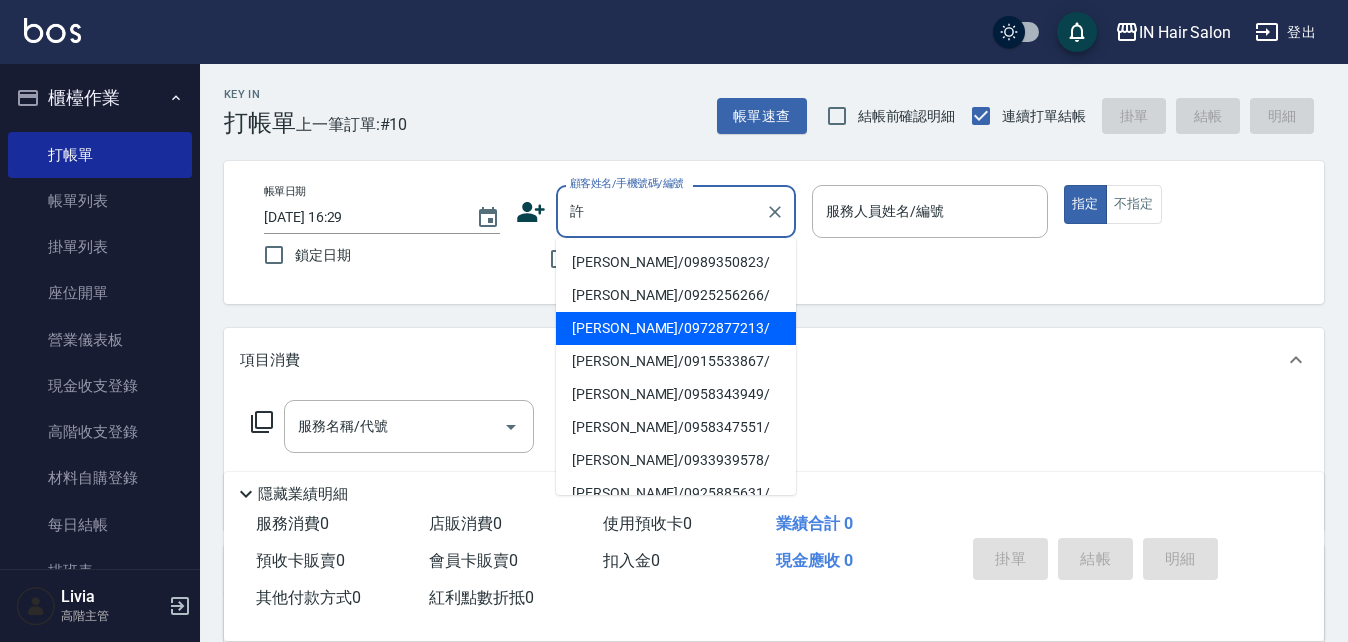 click on "[PERSON_NAME]/0972877213/" at bounding box center [676, 328] 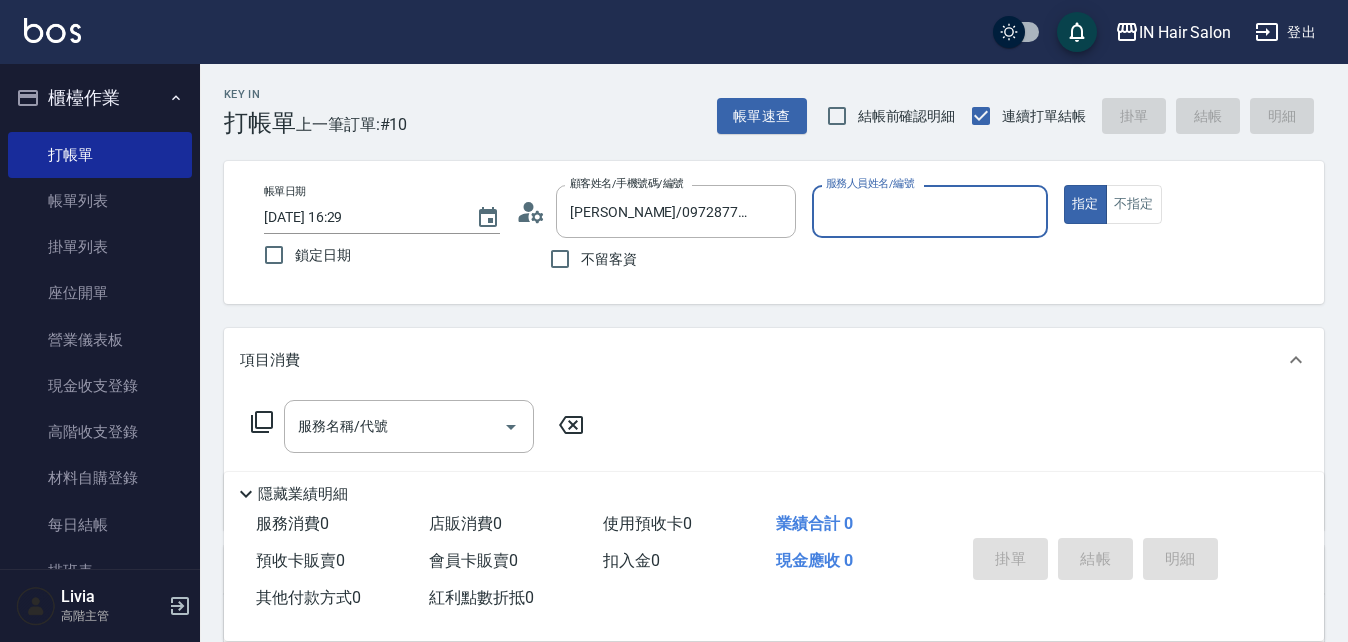 type on "7號設計師[PERSON_NAME]-7" 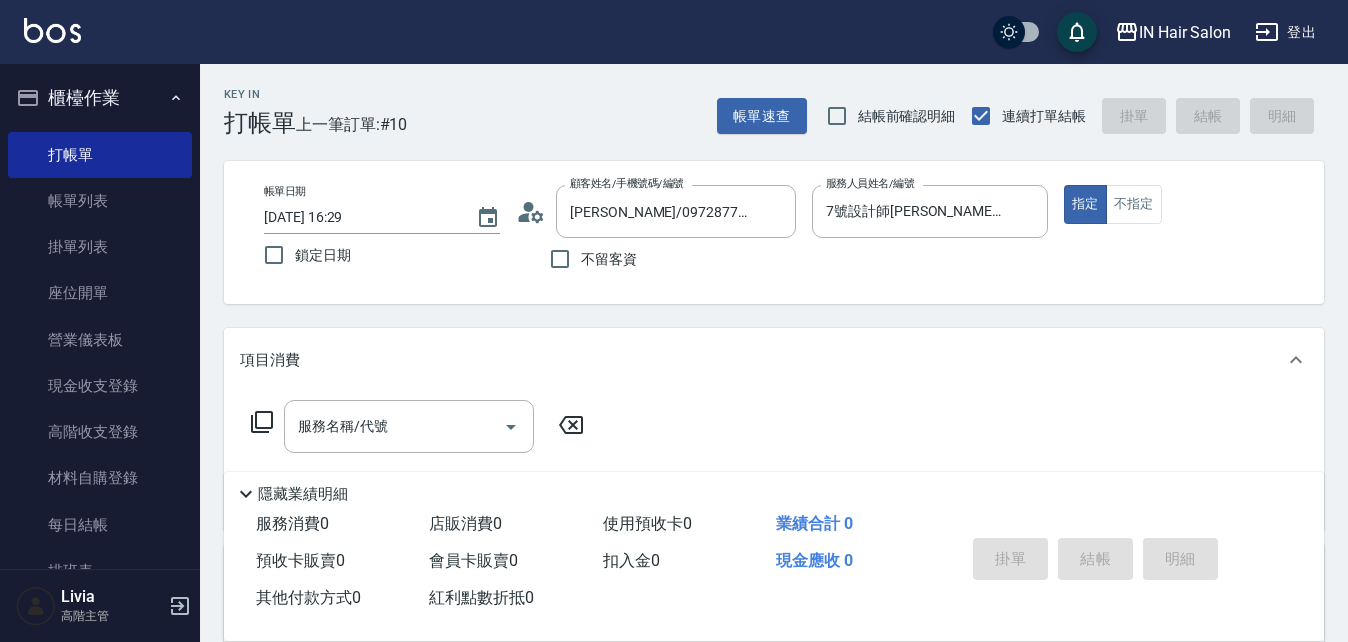 click 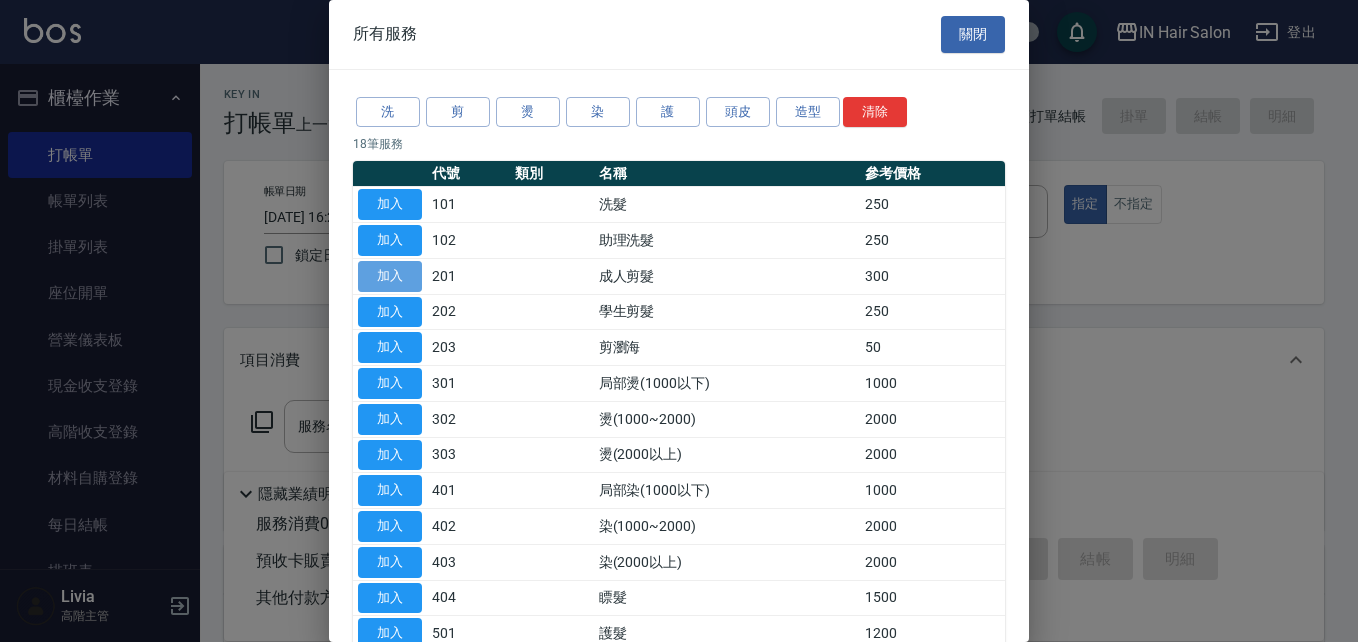 click on "加入" at bounding box center [390, 276] 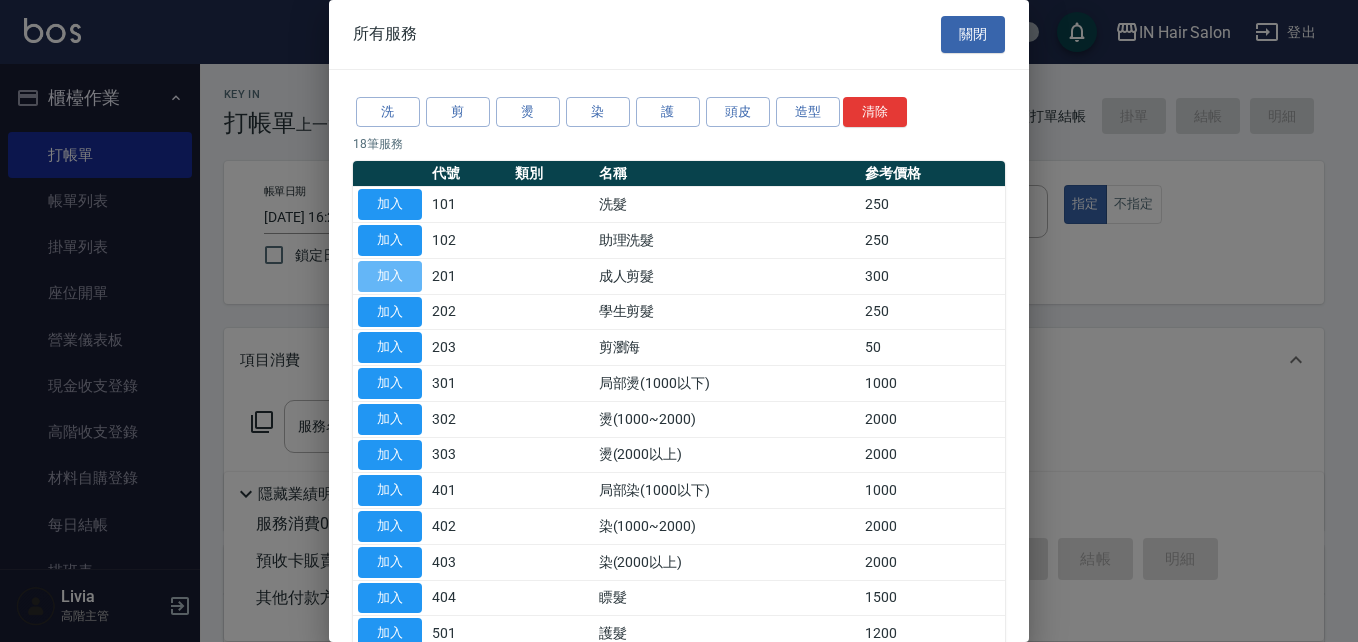 type on "成人剪髮(201)" 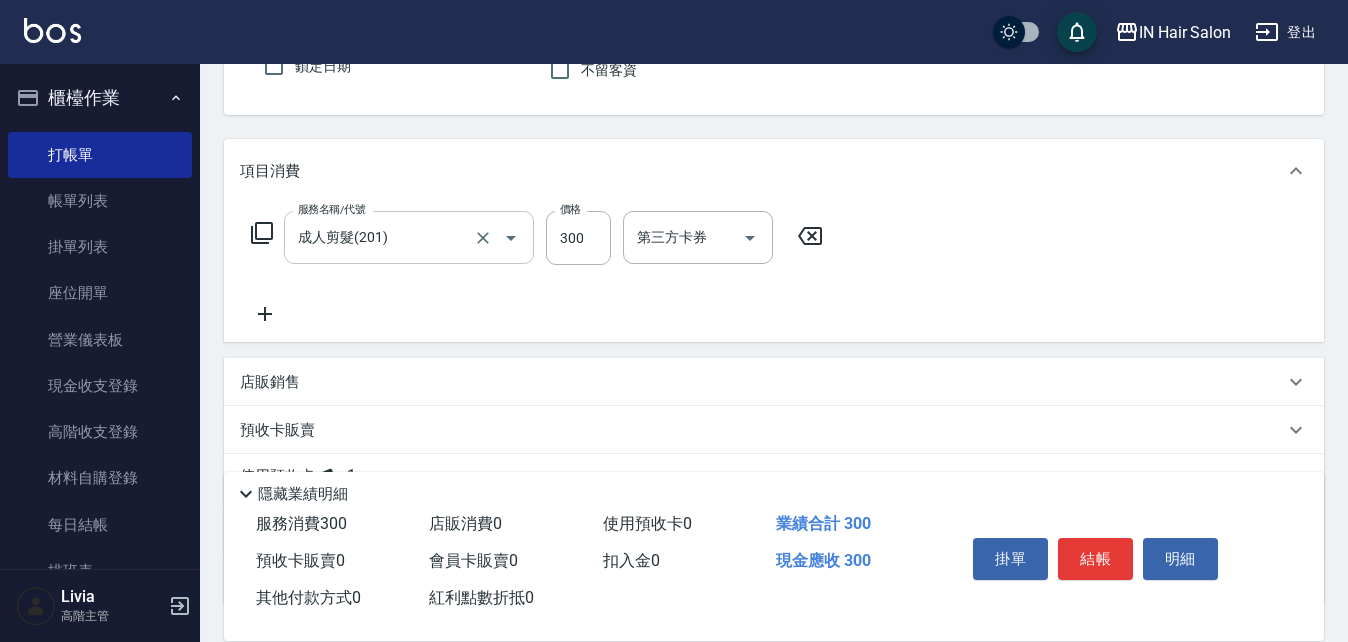 scroll, scrollTop: 343, scrollLeft: 0, axis: vertical 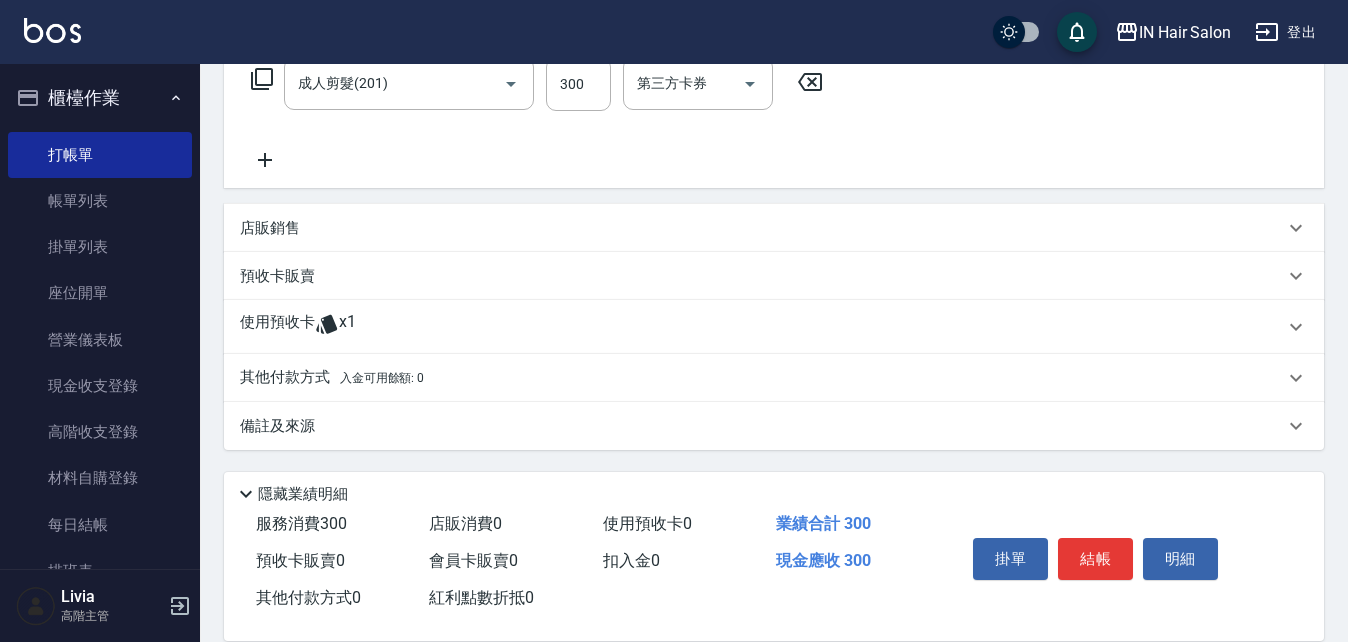 click on "使用預收卡" at bounding box center (277, 327) 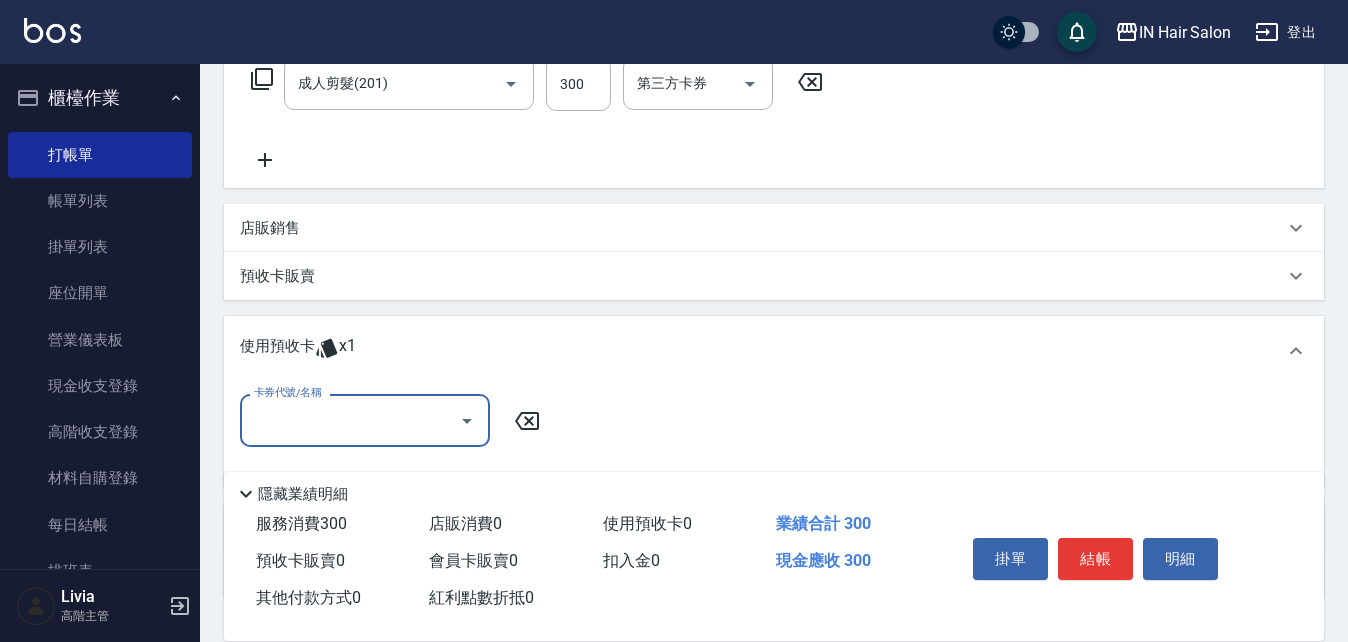 scroll, scrollTop: 0, scrollLeft: 0, axis: both 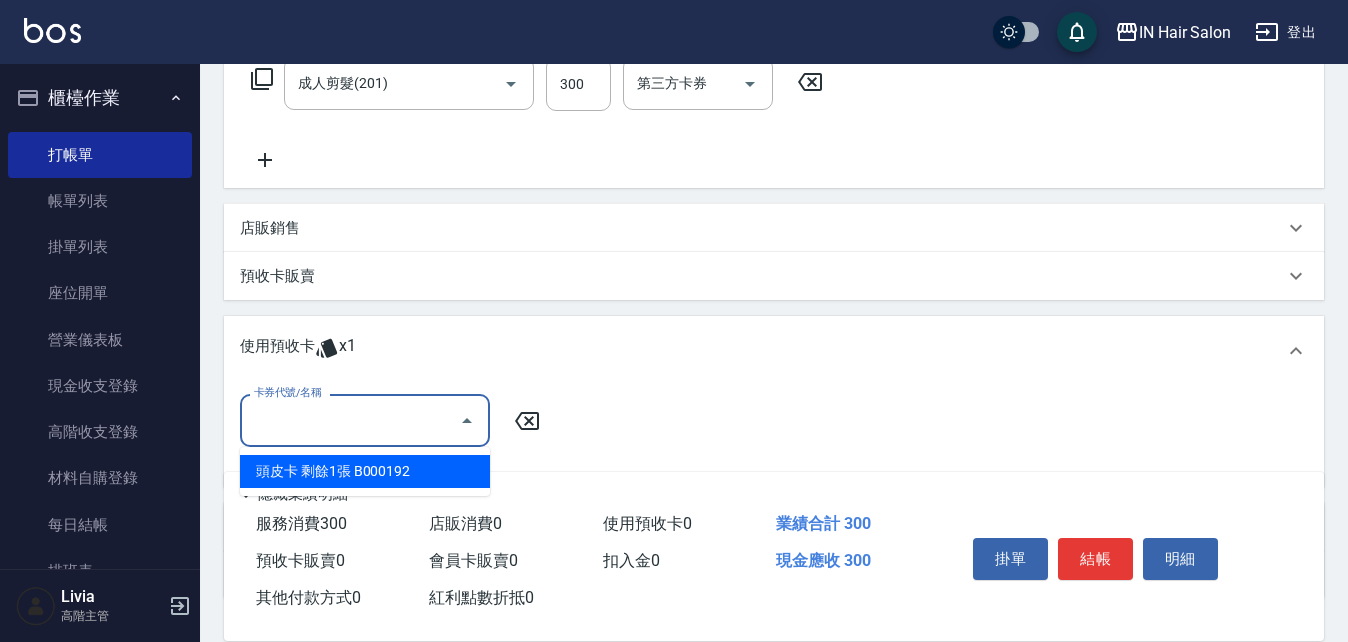 click on "卡券代號/名稱" at bounding box center (350, 420) 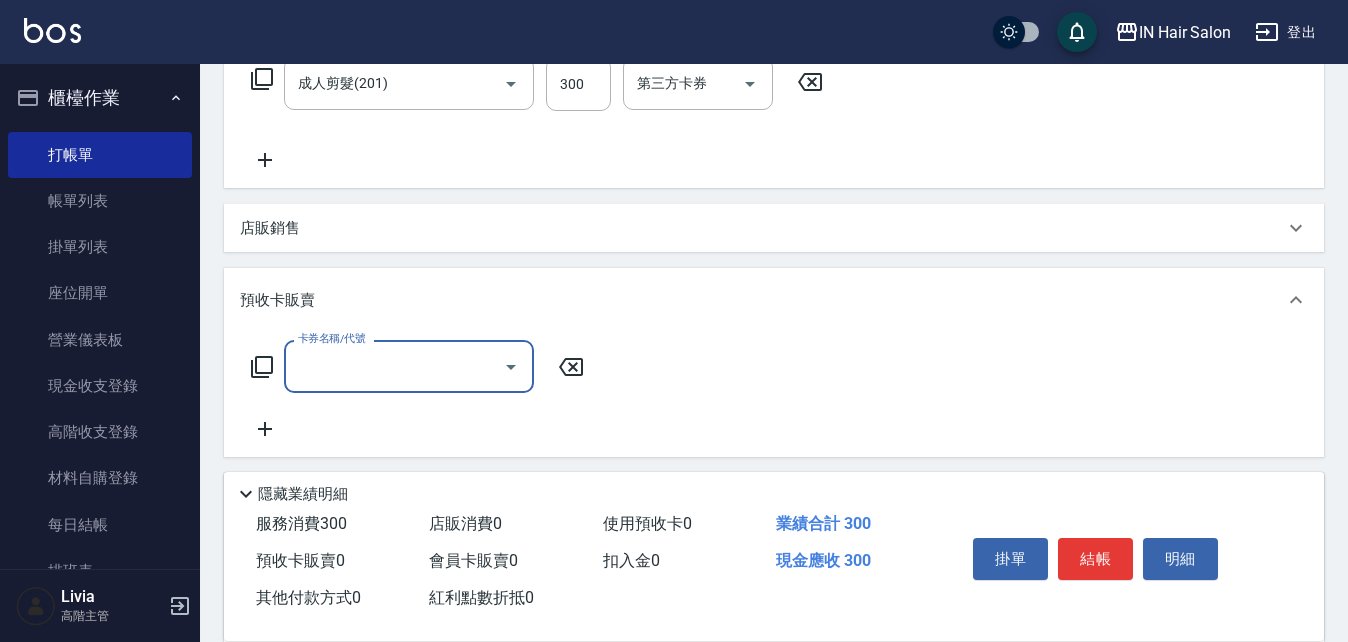 scroll, scrollTop: 0, scrollLeft: 0, axis: both 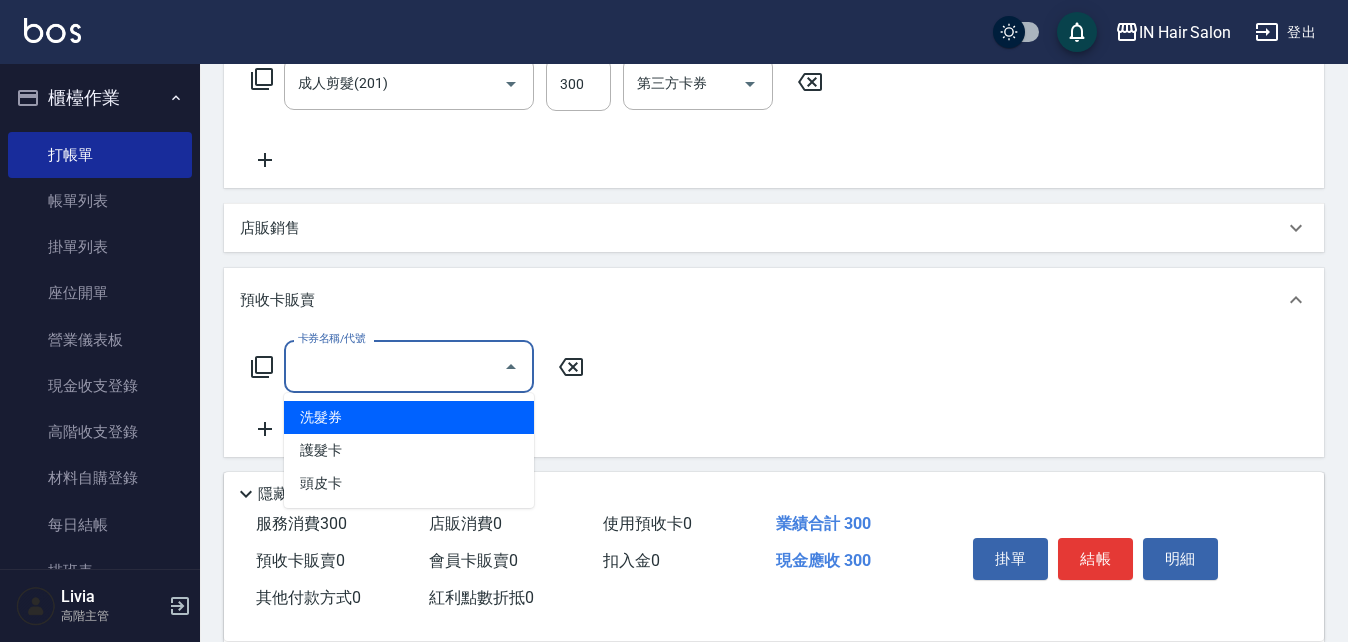drag, startPoint x: 331, startPoint y: 415, endPoint x: 559, endPoint y: 416, distance: 228.0022 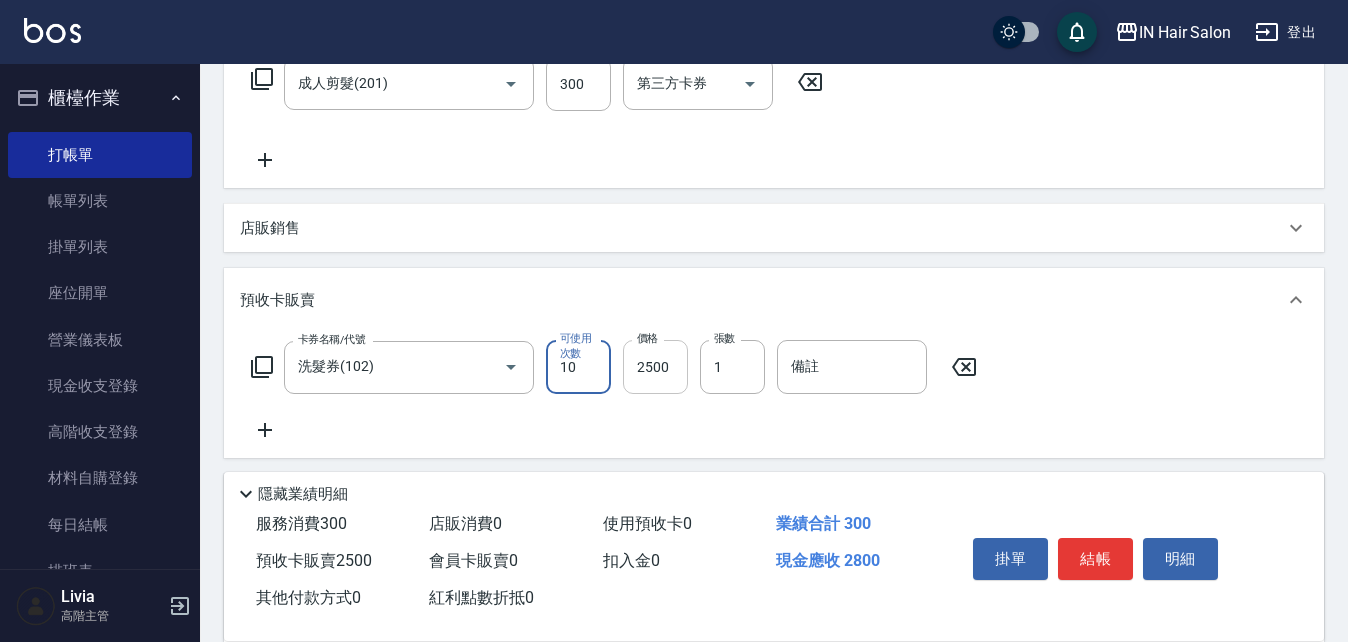 click on "2500" at bounding box center [655, 367] 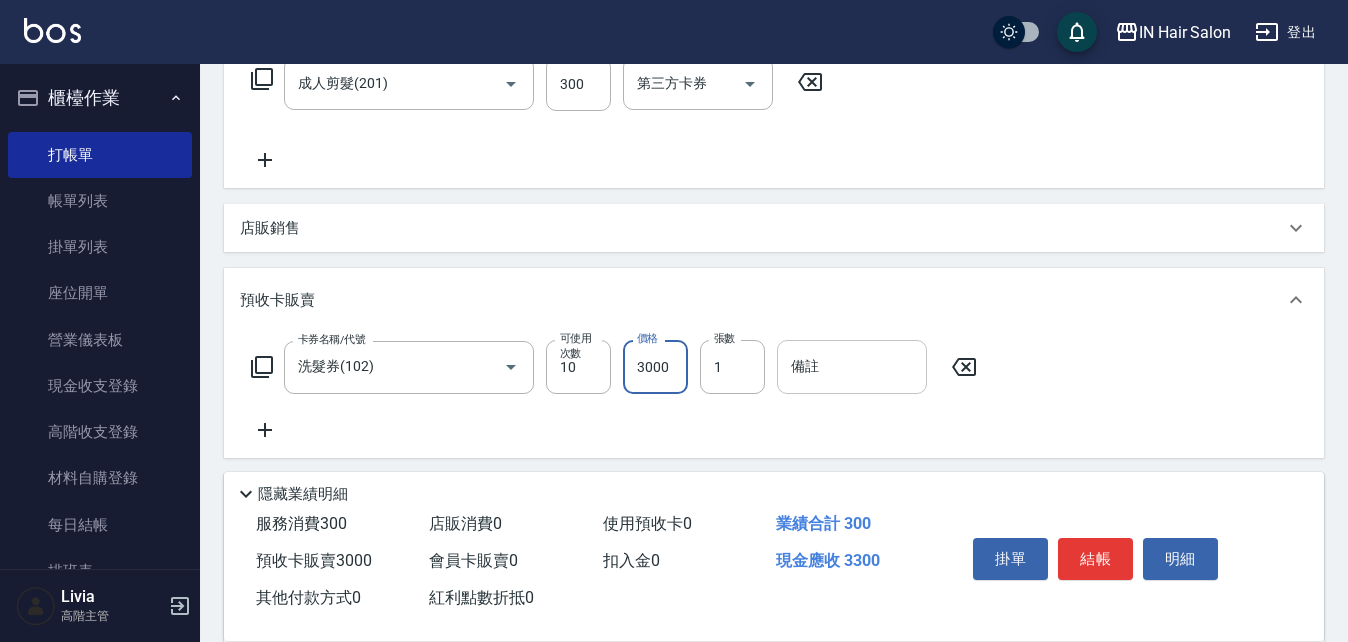 type on "3000" 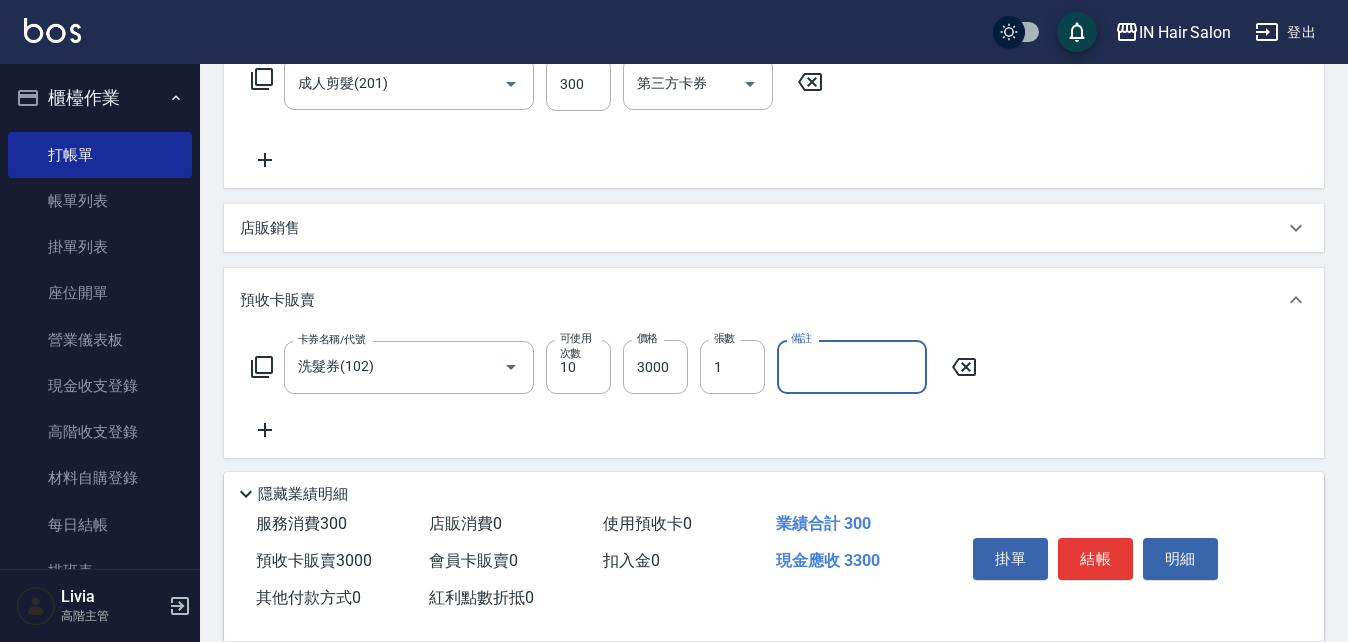click on "備註" at bounding box center [852, 367] 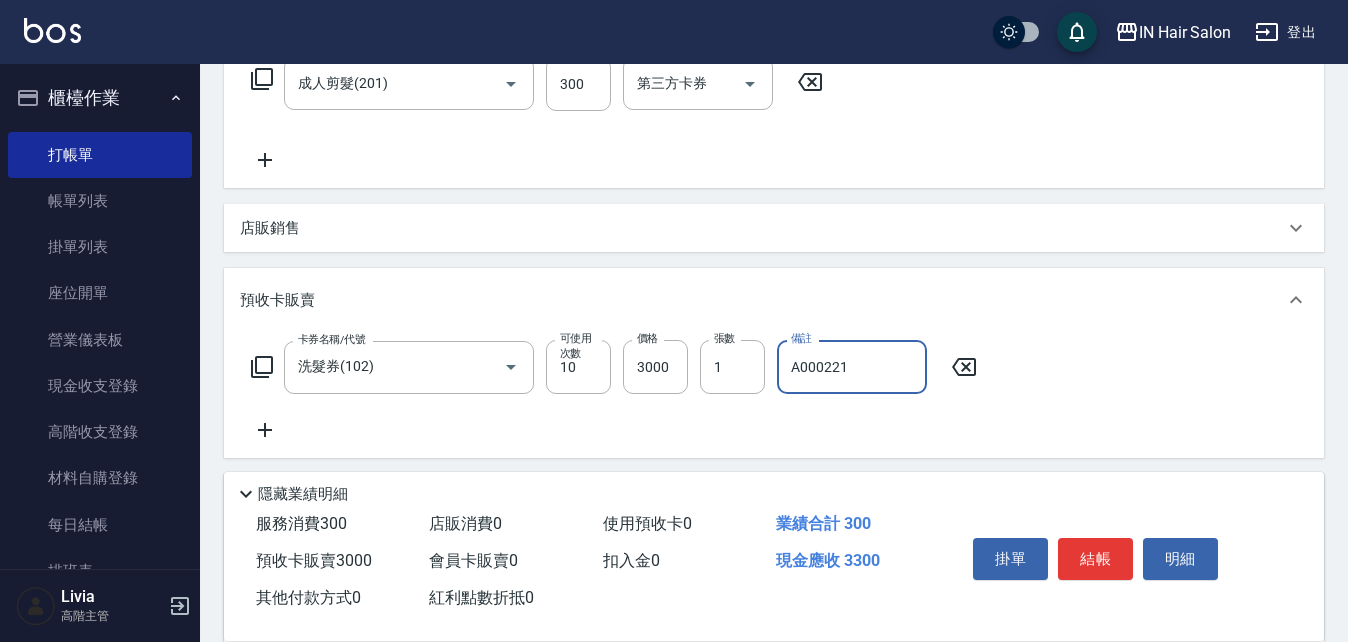 type on "A000221" 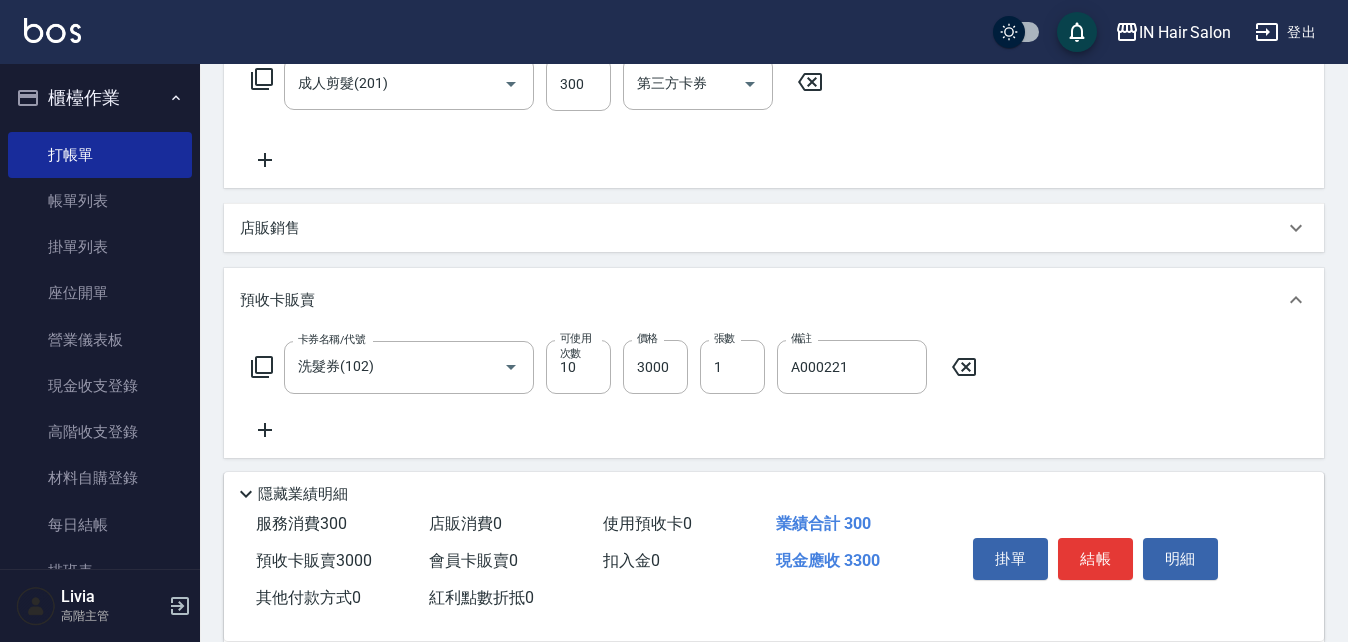 click on "卡券名稱/代號 洗髮券(102) 卡券名稱/代號 可使用次數 10 可使用次數 價格 3000 價格 張數 1 張數 備註 A000221 備註" at bounding box center (774, 391) 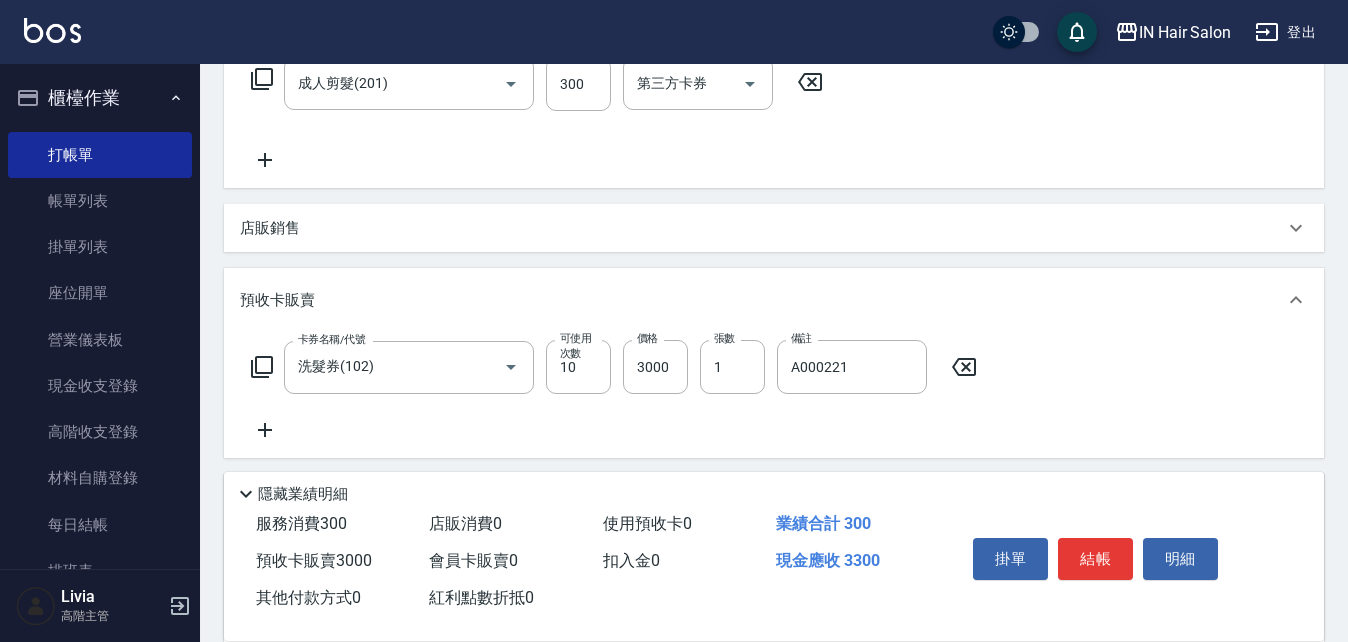 scroll, scrollTop: 0, scrollLeft: 0, axis: both 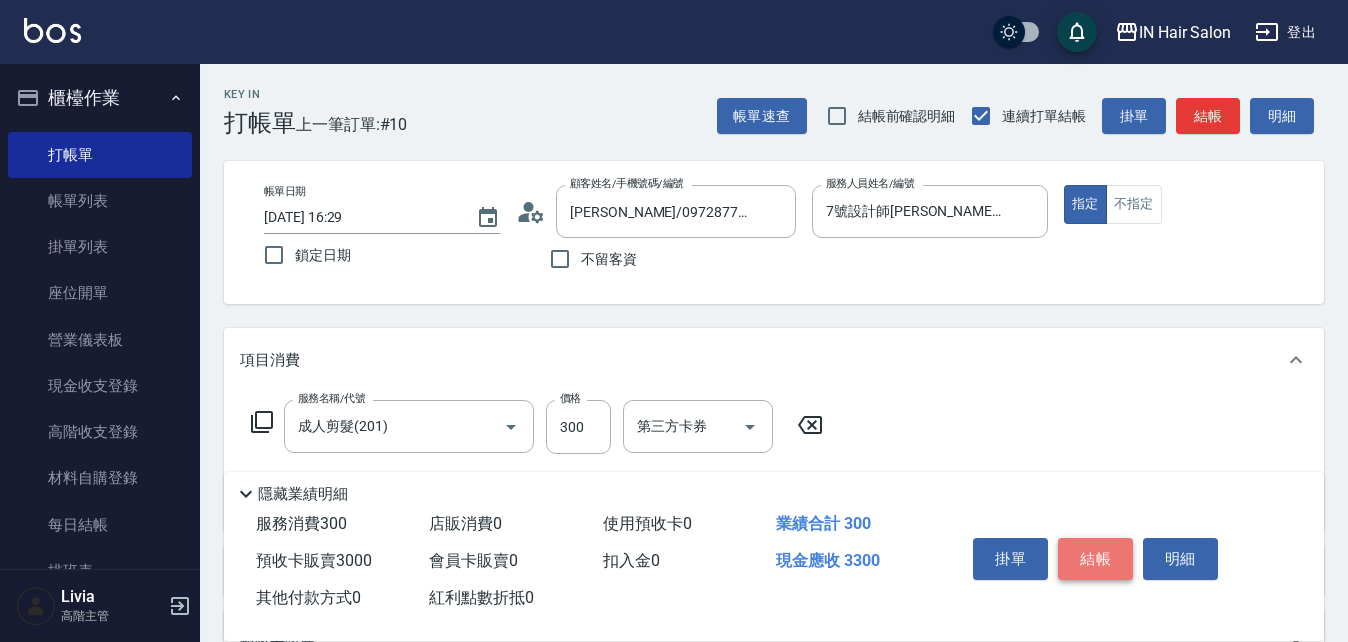 click on "結帳" at bounding box center [1095, 559] 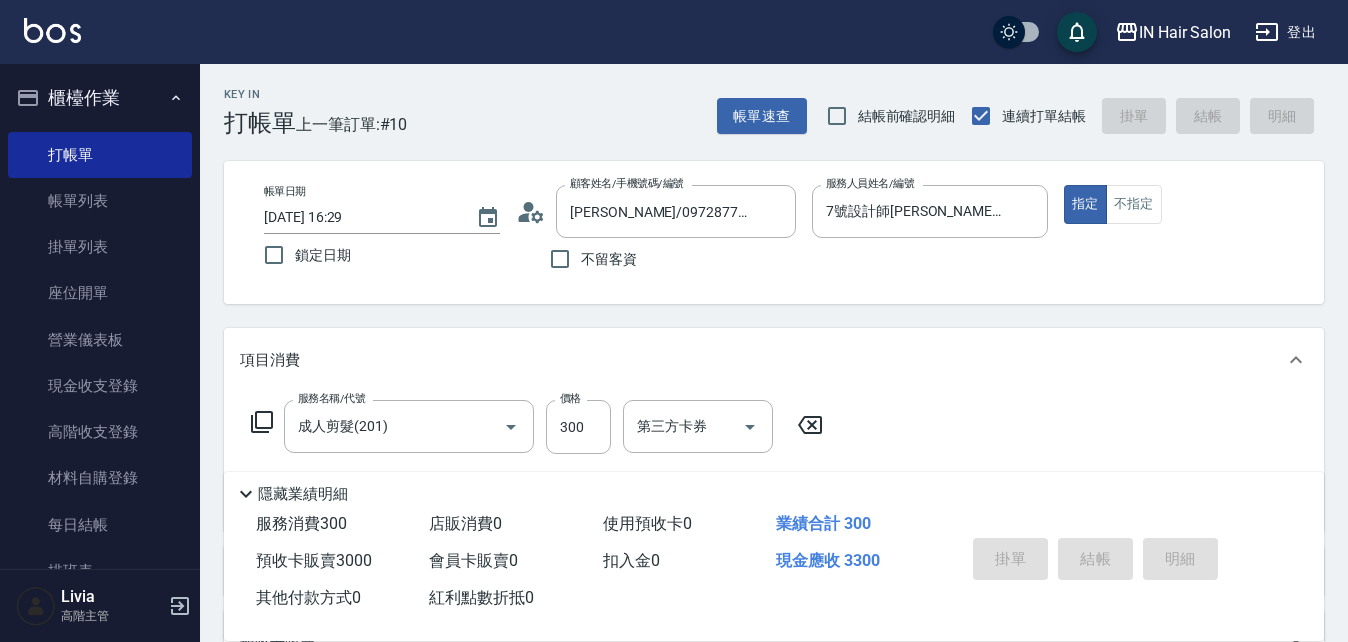 type on "[DATE] 17:33" 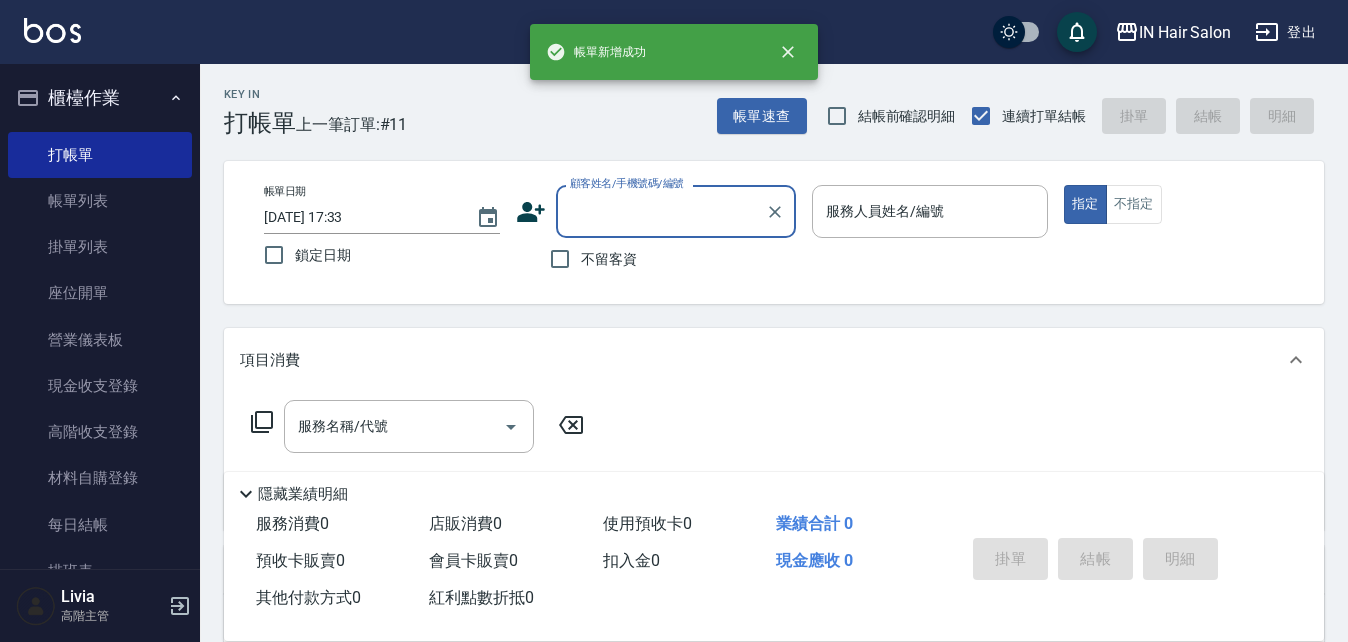 click on "顧客姓名/手機號碼/編號" at bounding box center [661, 211] 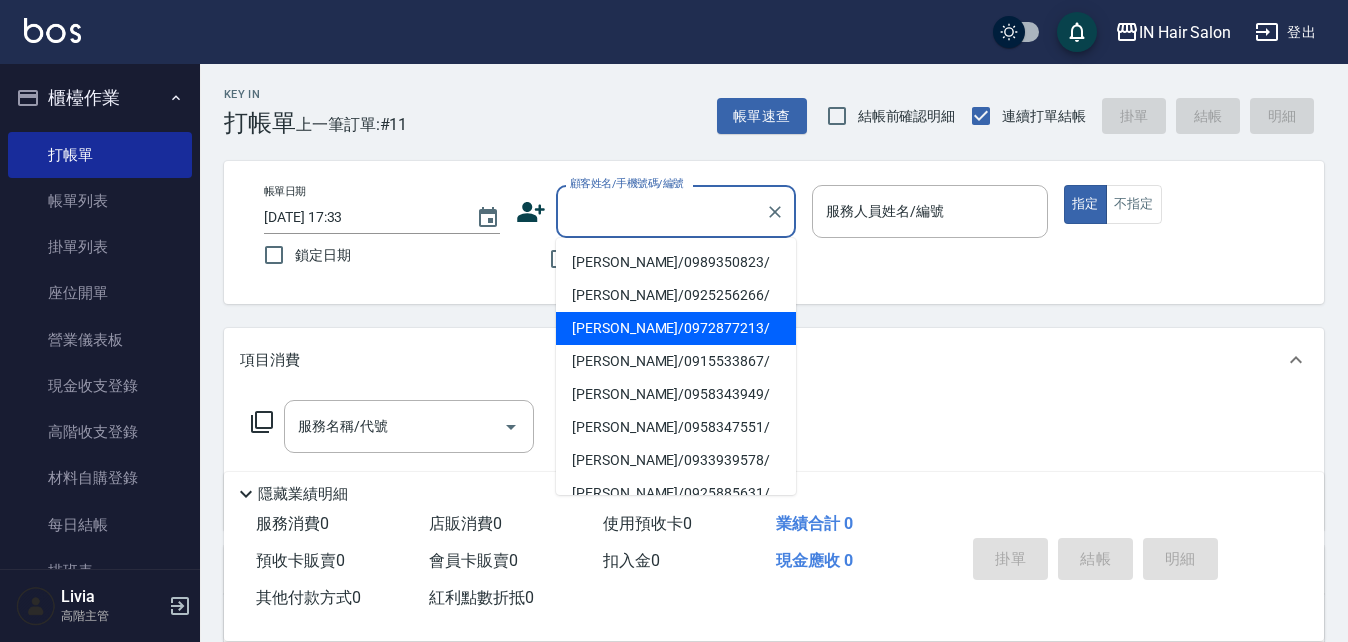 click on "[PERSON_NAME]/0972877213/" at bounding box center (676, 328) 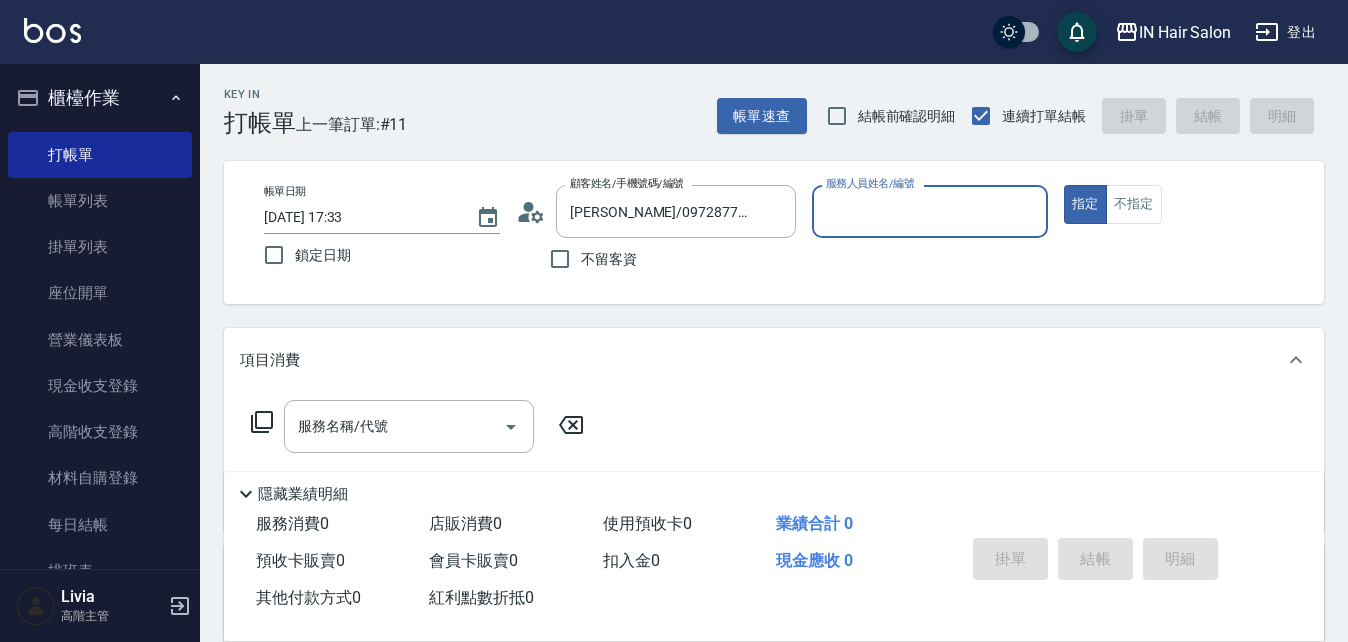 type on "7號設計師[PERSON_NAME]-7" 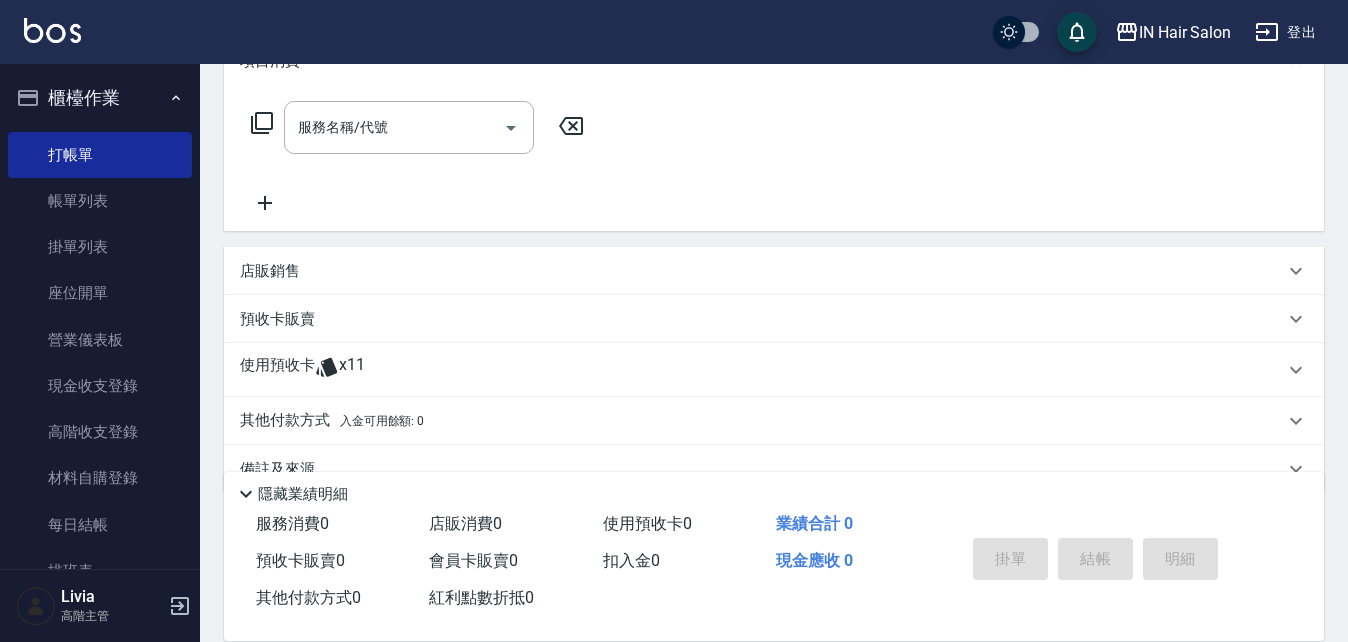 scroll, scrollTop: 300, scrollLeft: 0, axis: vertical 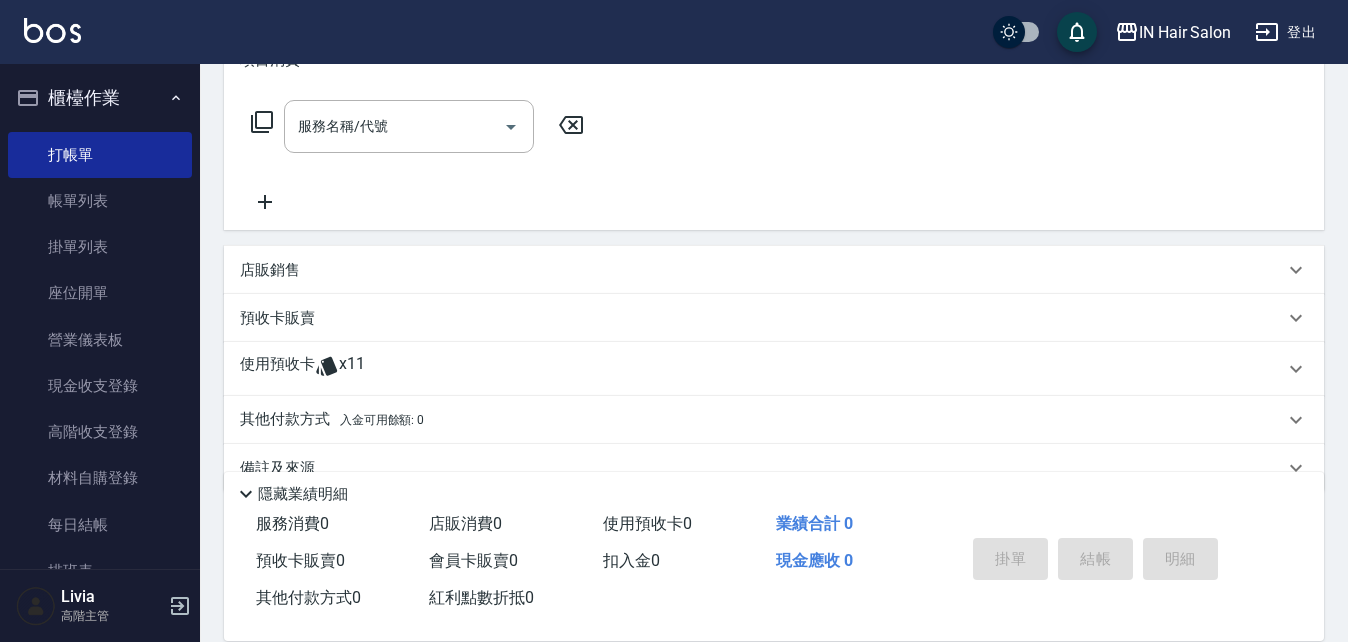click on "使用預收卡" at bounding box center [277, 369] 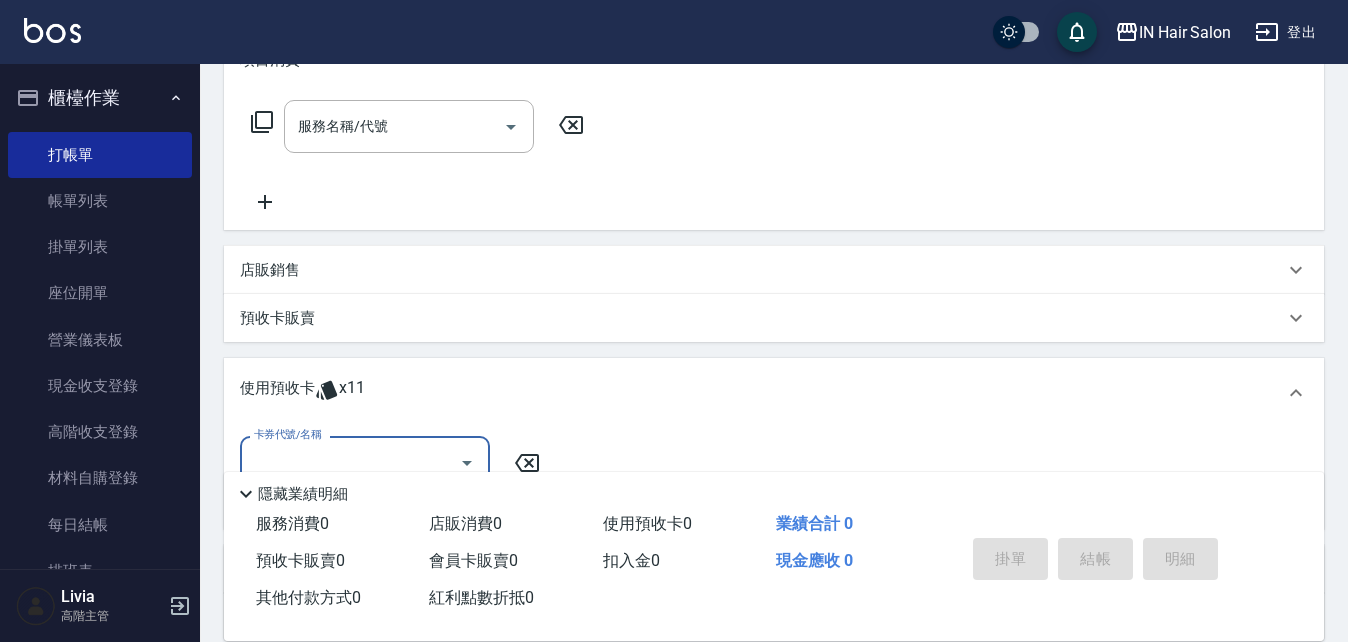 scroll, scrollTop: 0, scrollLeft: 0, axis: both 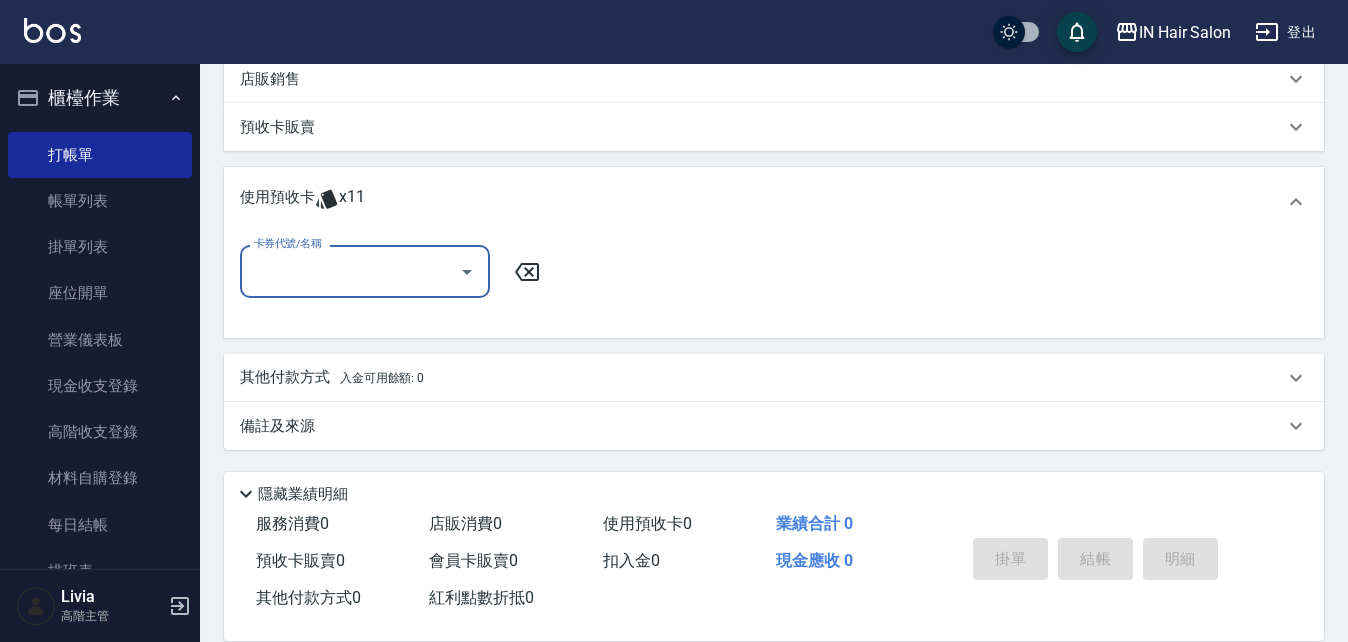 click on "卡券代號/名稱" at bounding box center (350, 271) 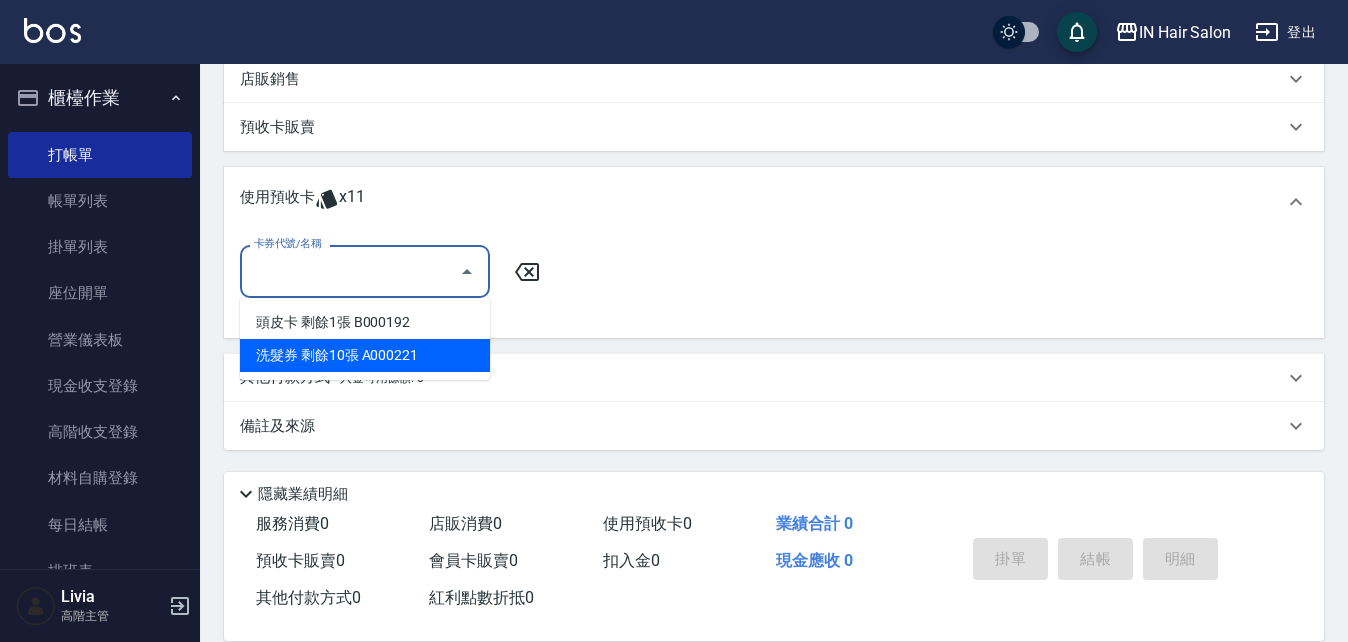 click on "洗髮券 剩餘10張 A000221" at bounding box center [365, 355] 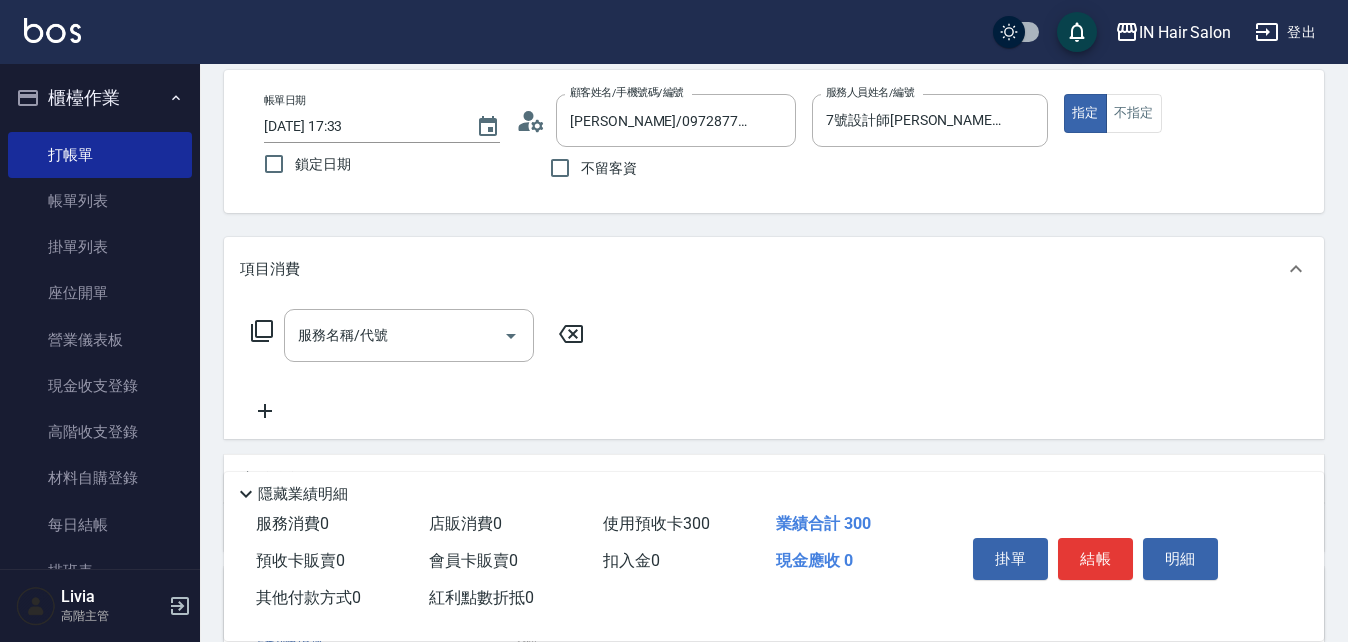 scroll, scrollTop: 0, scrollLeft: 0, axis: both 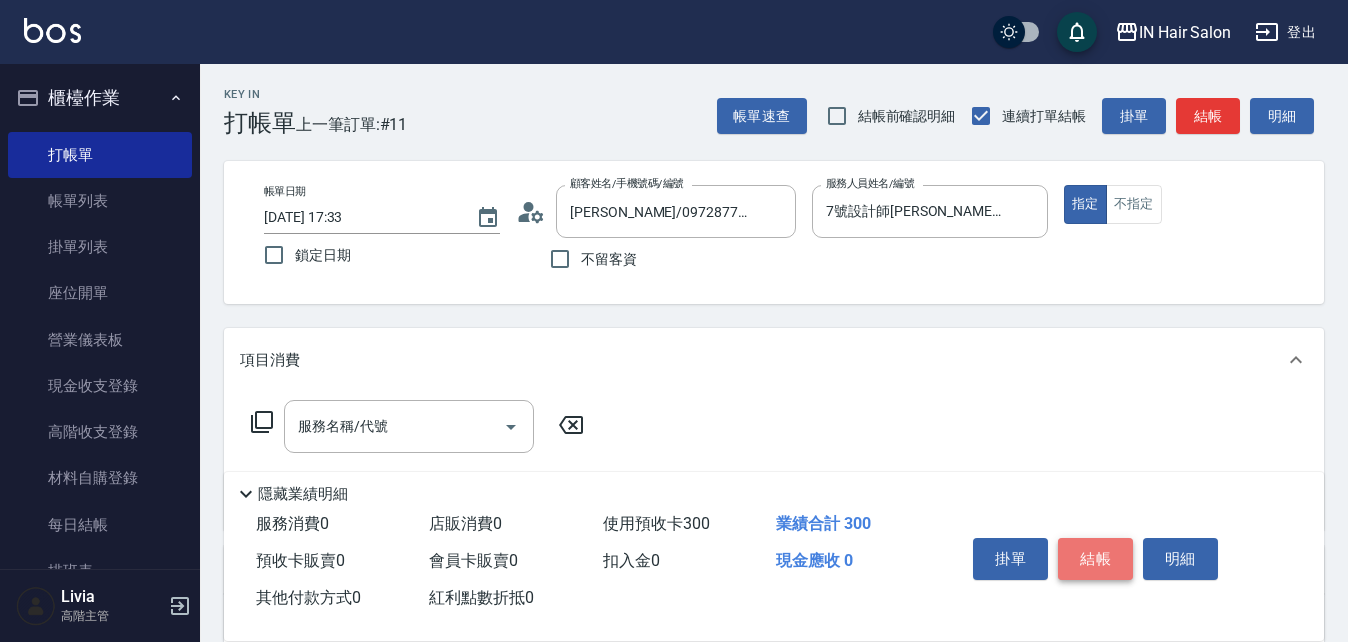 click on "結帳" at bounding box center (1095, 559) 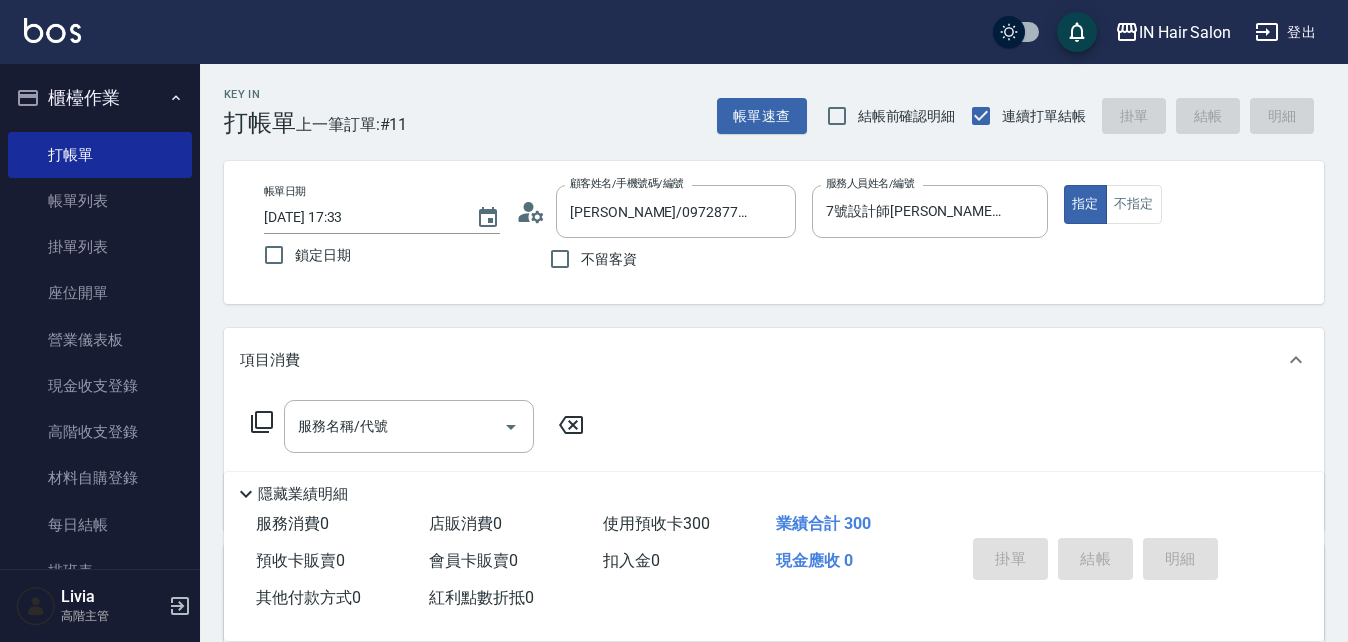 type on "[DATE] 17:34" 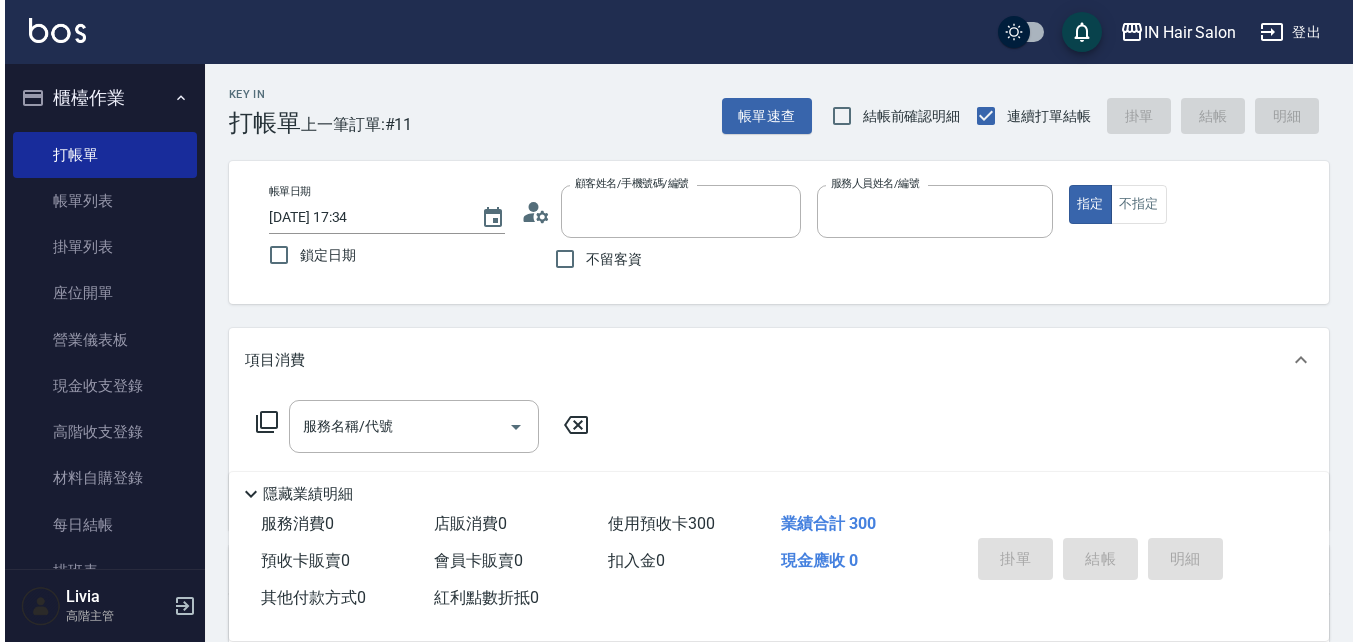 scroll, scrollTop: 0, scrollLeft: 0, axis: both 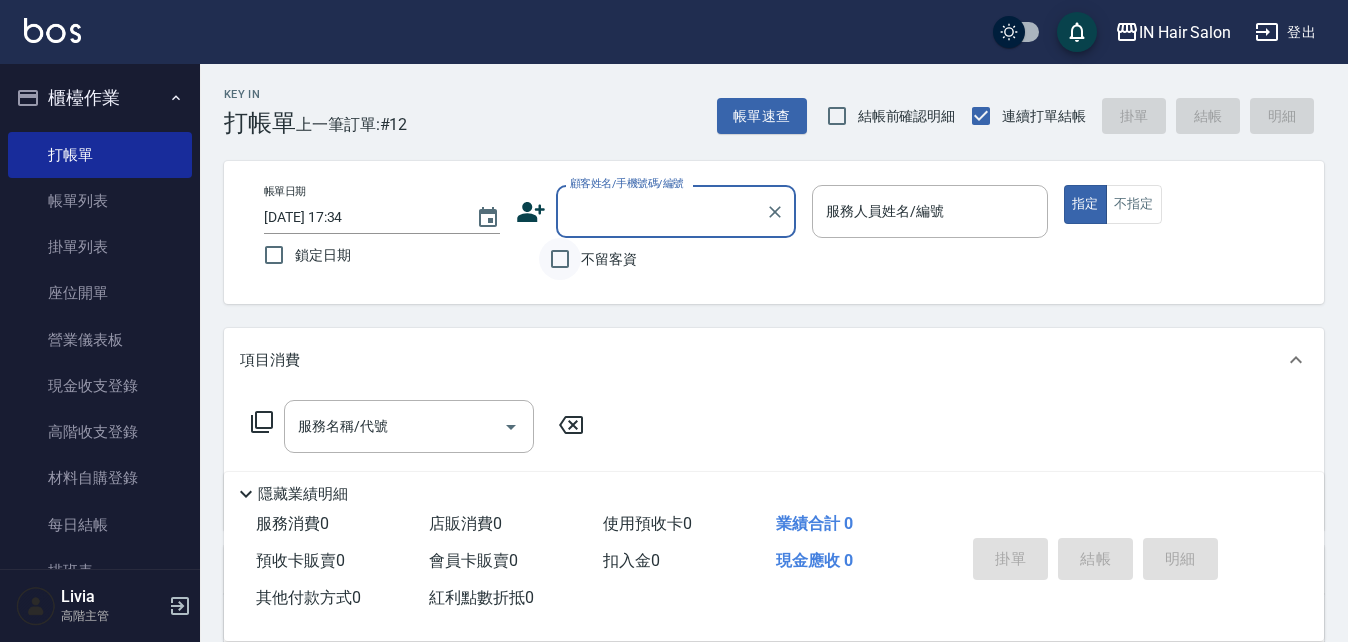 click on "不留客資" at bounding box center (560, 259) 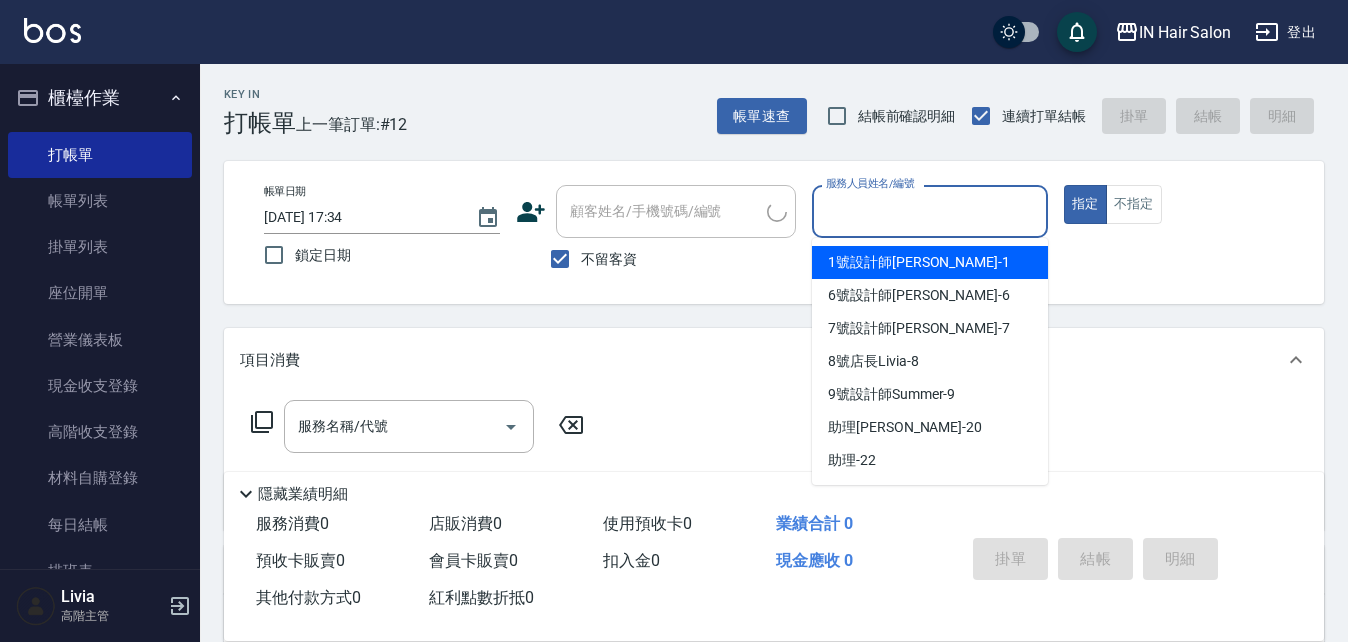 click on "服務人員姓名/編號" at bounding box center (930, 211) 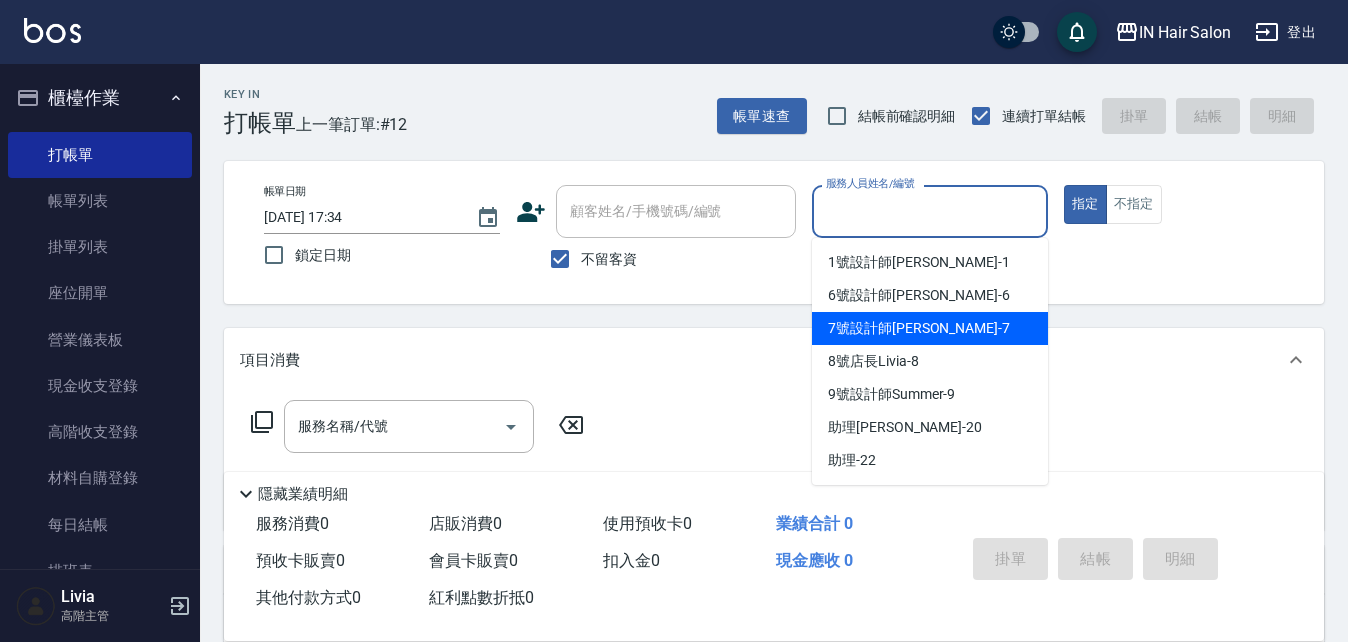 drag, startPoint x: 859, startPoint y: 326, endPoint x: 730, endPoint y: 329, distance: 129.03488 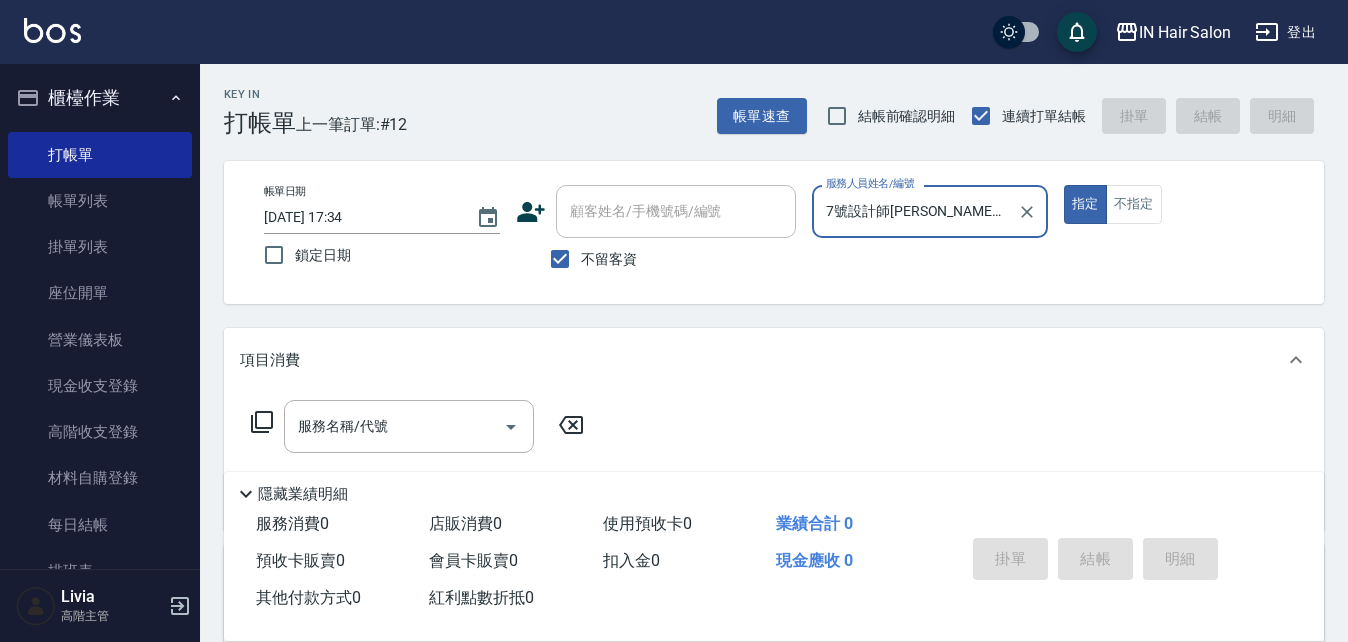 click 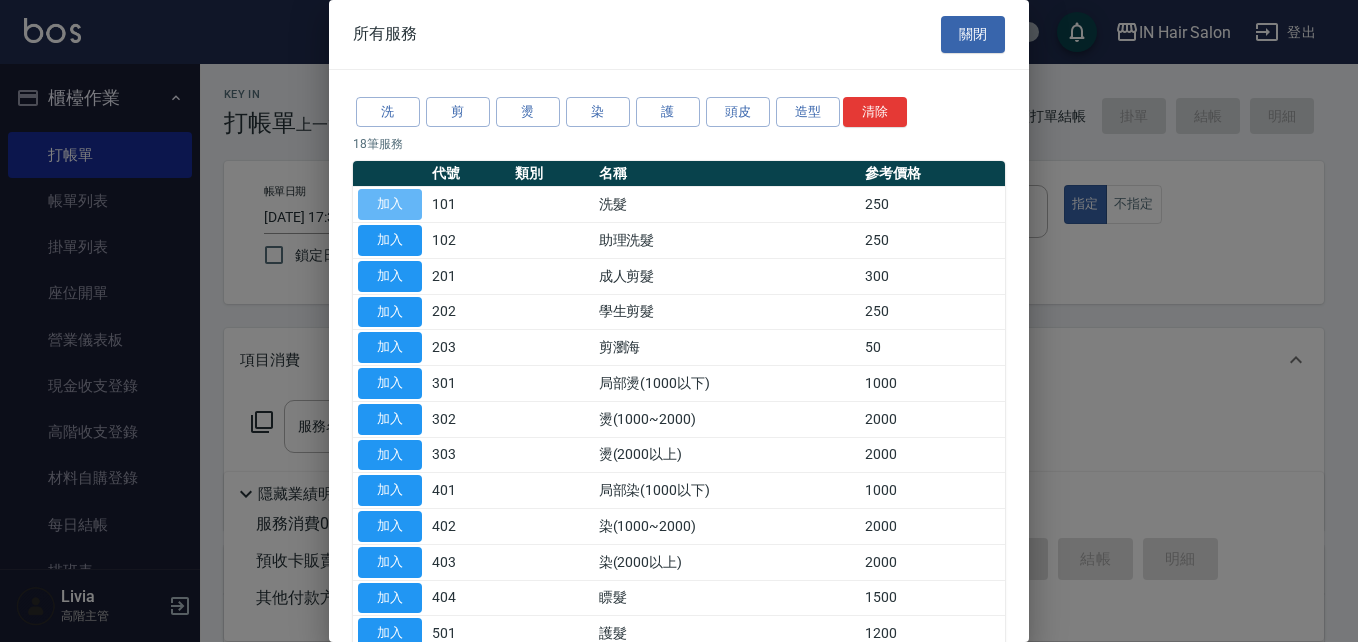 drag, startPoint x: 399, startPoint y: 203, endPoint x: 328, endPoint y: 300, distance: 120.20815 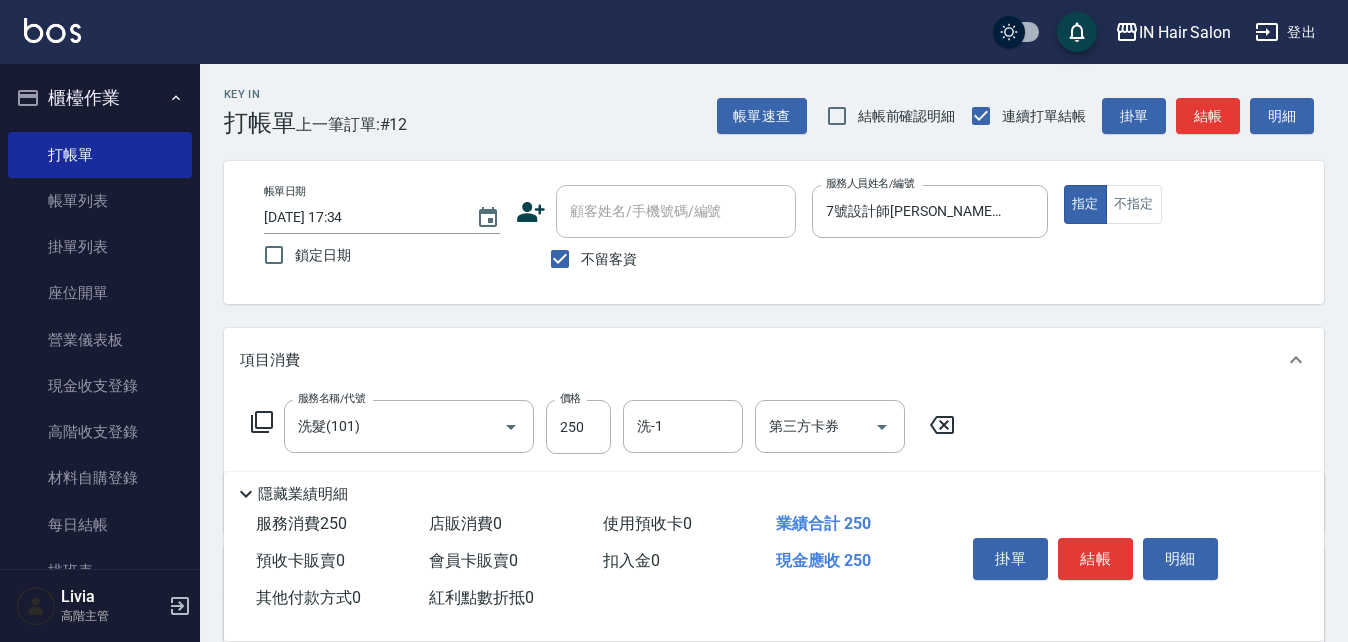 click 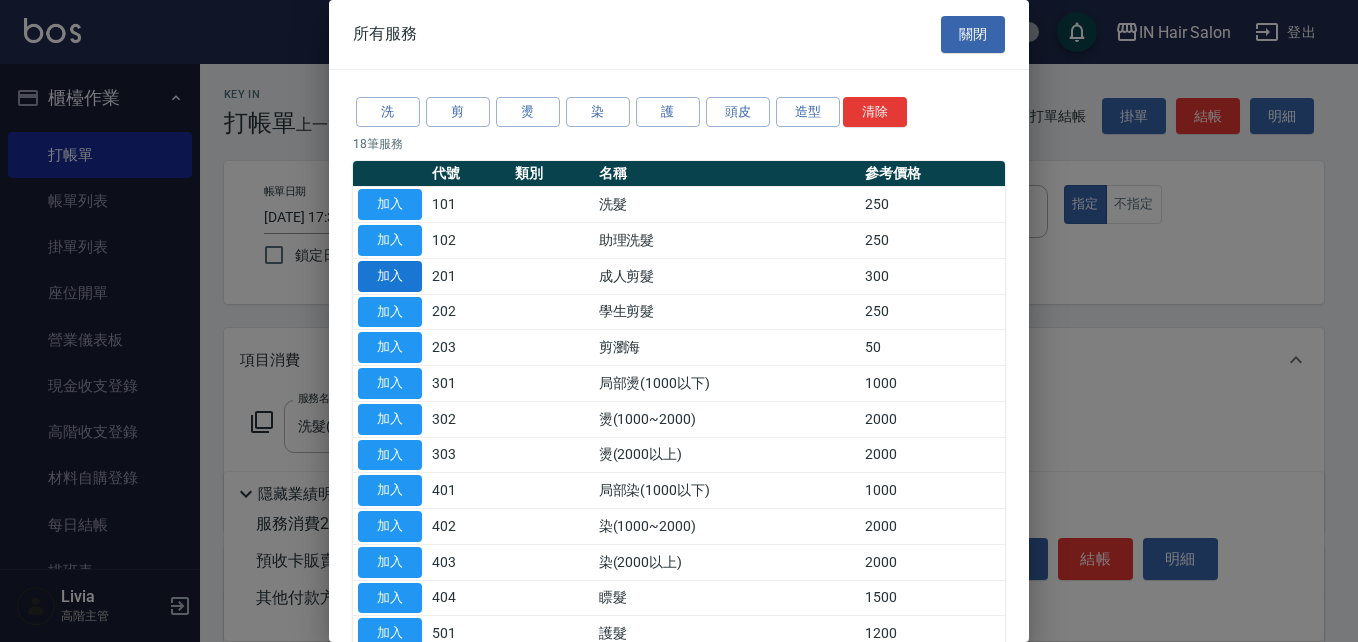 click on "加入" at bounding box center (390, 276) 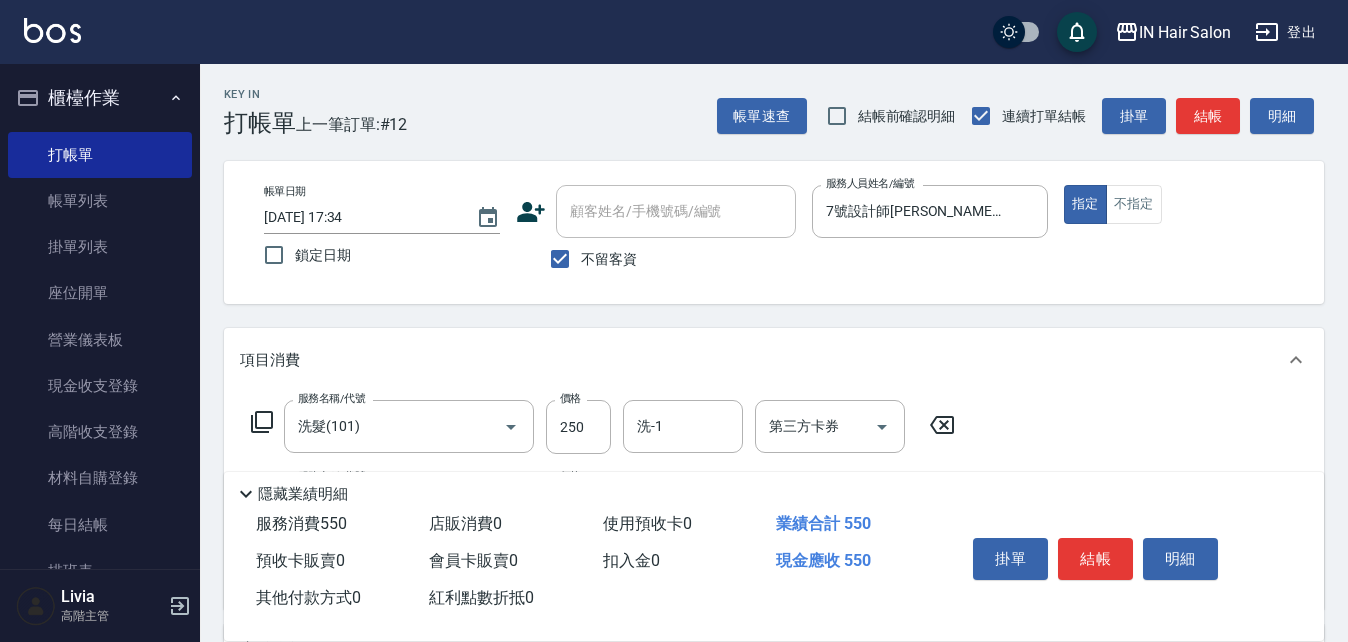 click 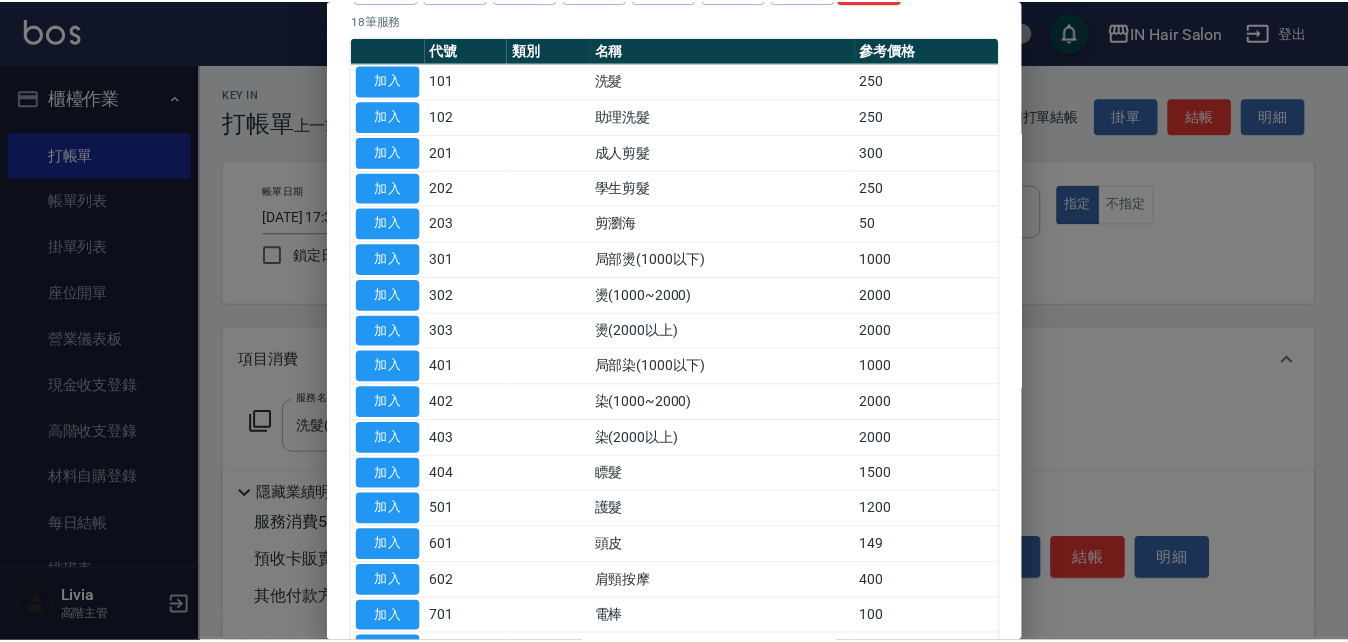 scroll, scrollTop: 299, scrollLeft: 0, axis: vertical 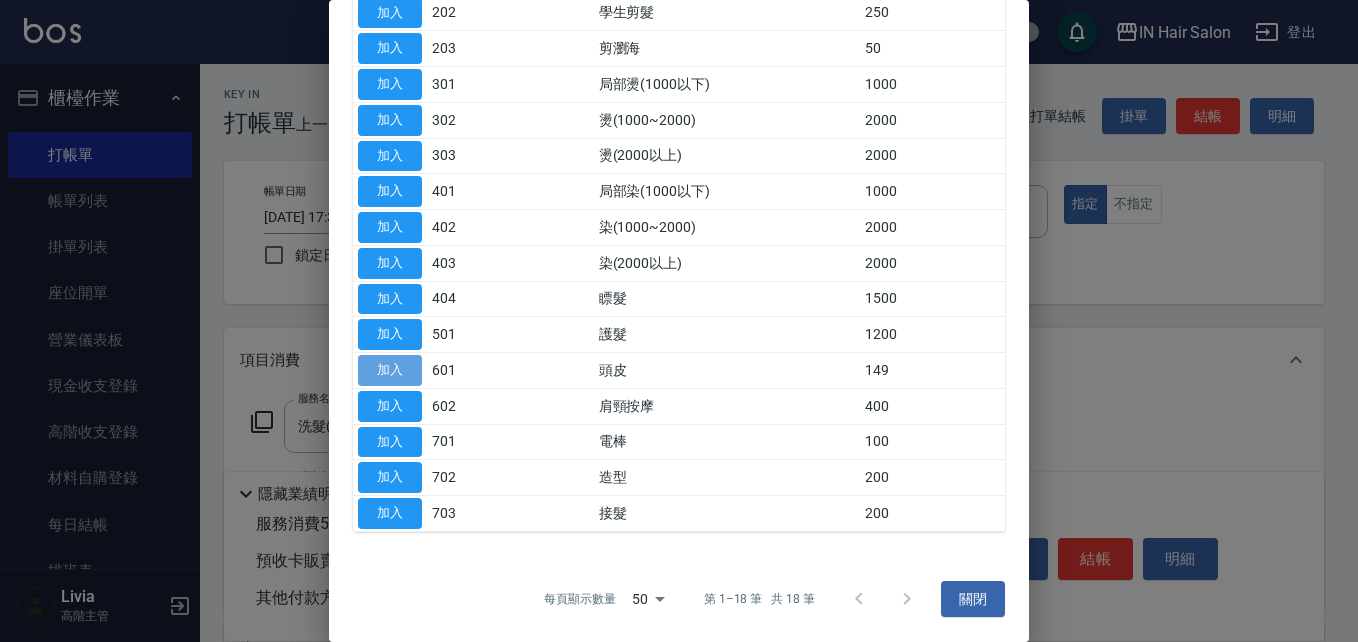 click on "加入" at bounding box center [390, 370] 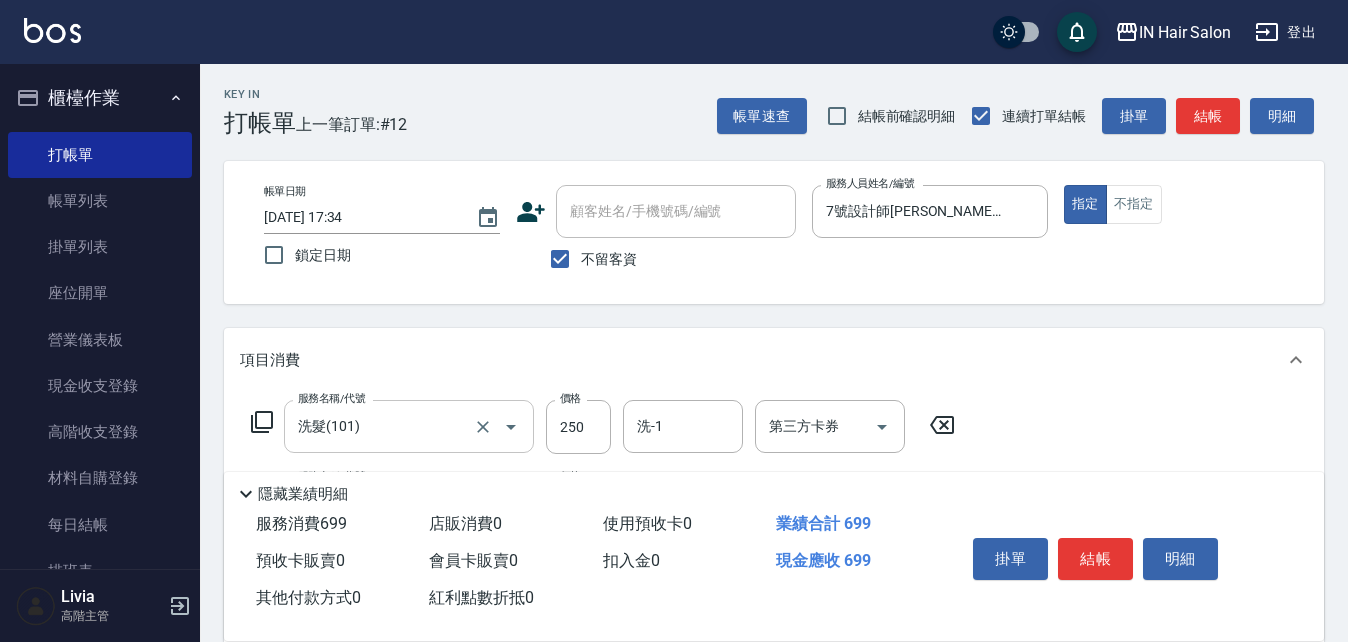 scroll, scrollTop: 200, scrollLeft: 0, axis: vertical 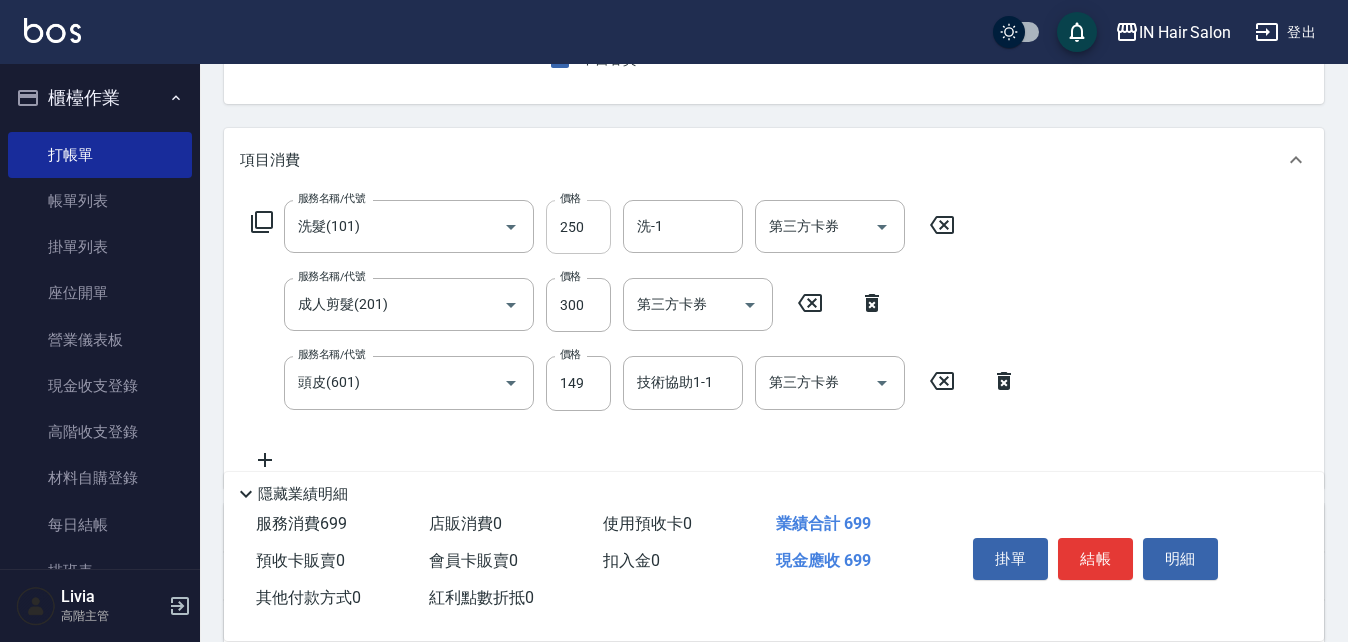 click on "250" at bounding box center [578, 227] 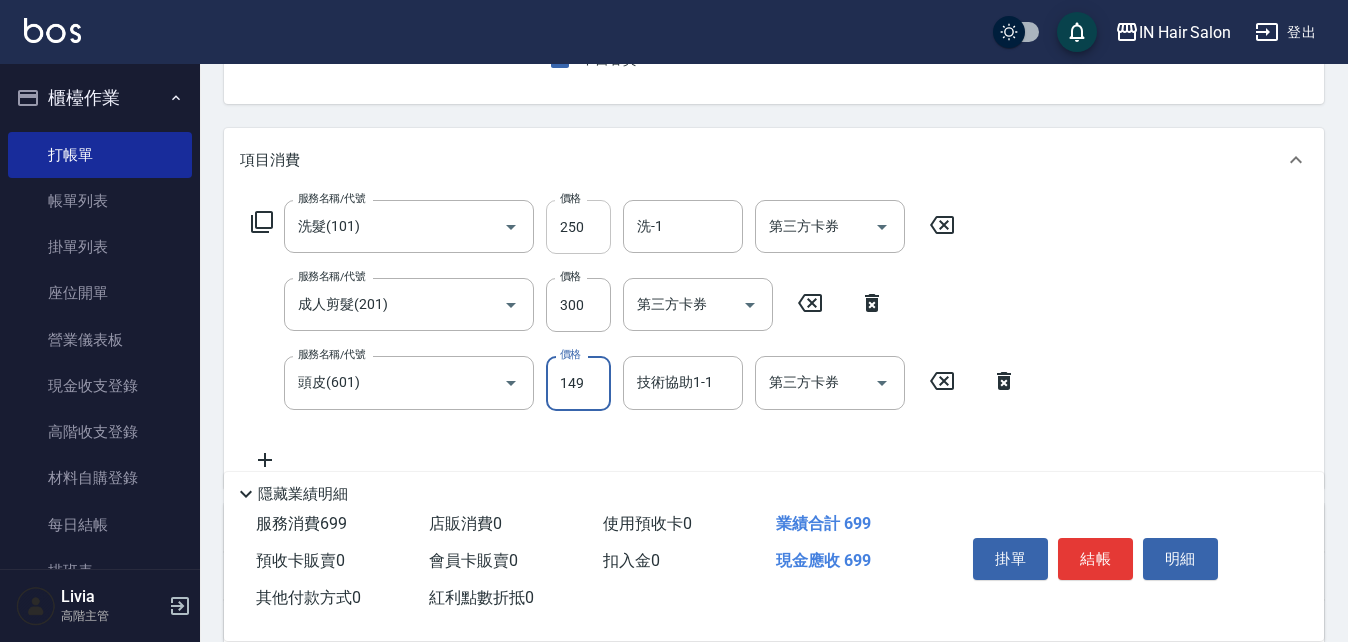 click on "250" at bounding box center [578, 227] 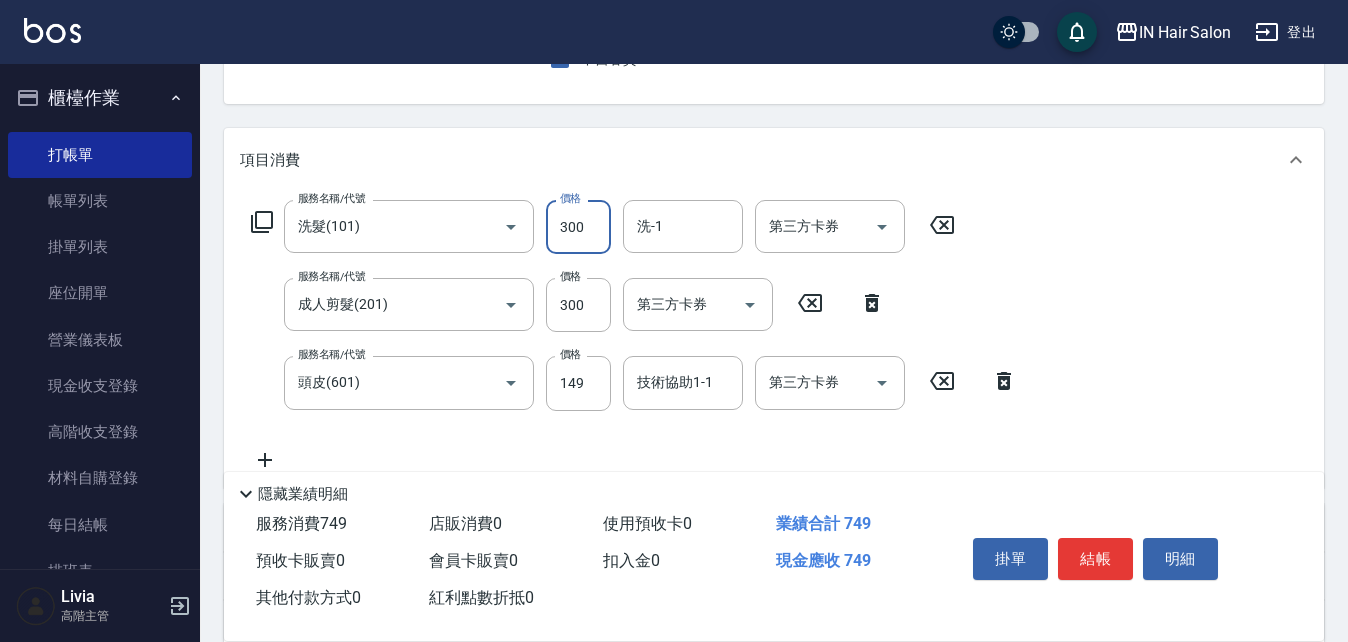 type on "300" 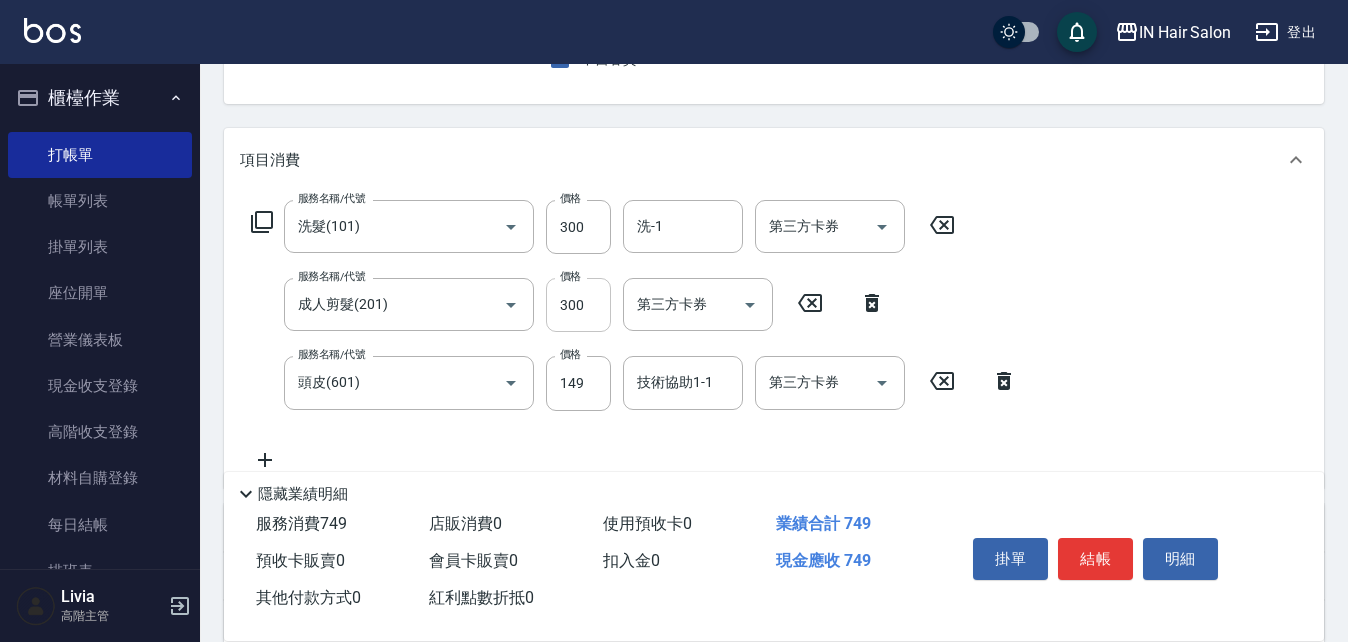 click on "300" at bounding box center [578, 305] 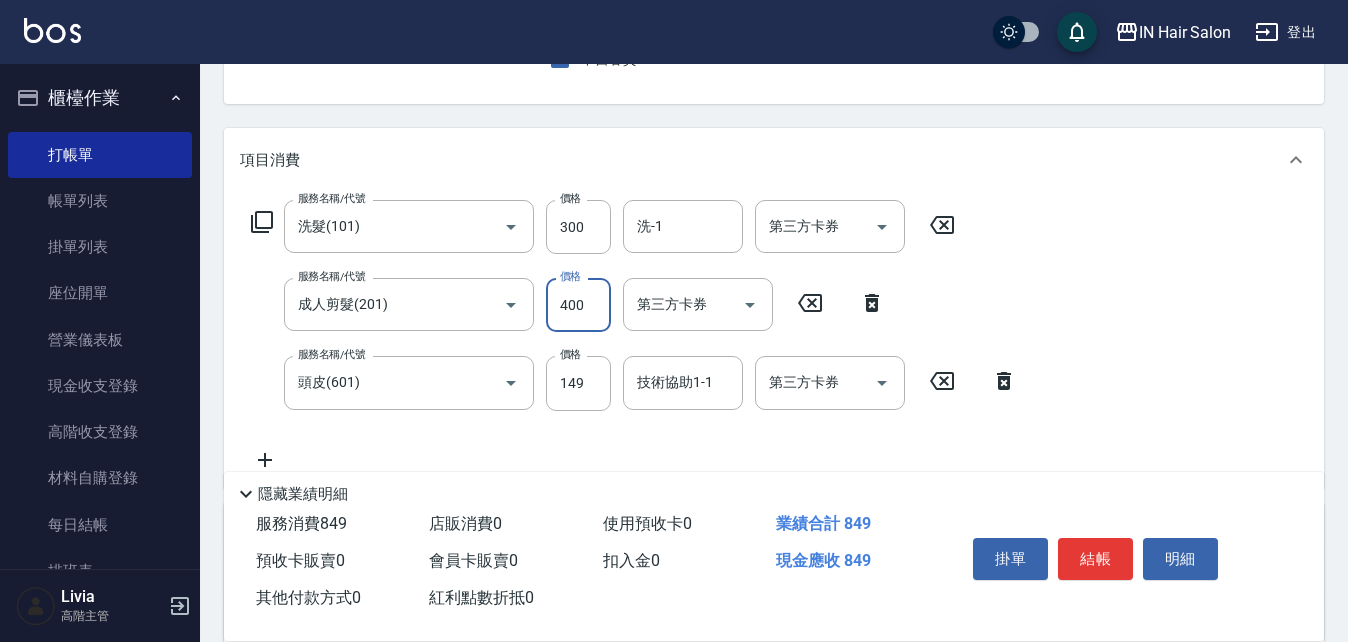 type on "400" 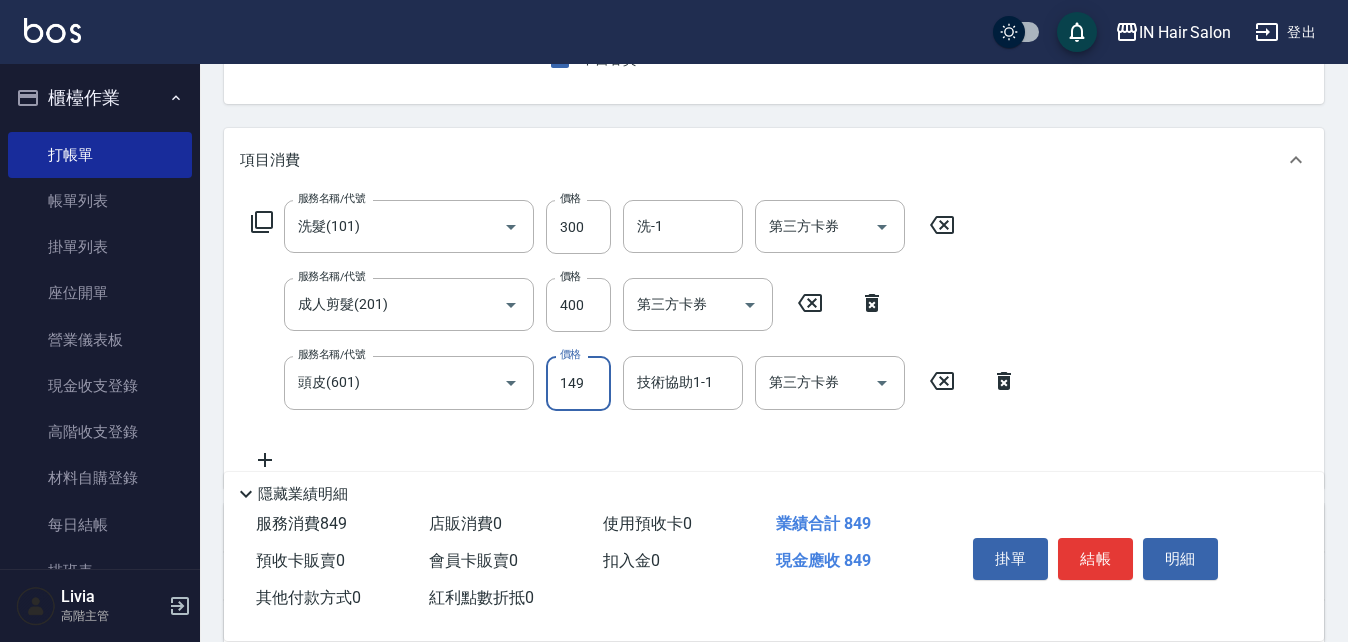 click on "149" at bounding box center (578, 383) 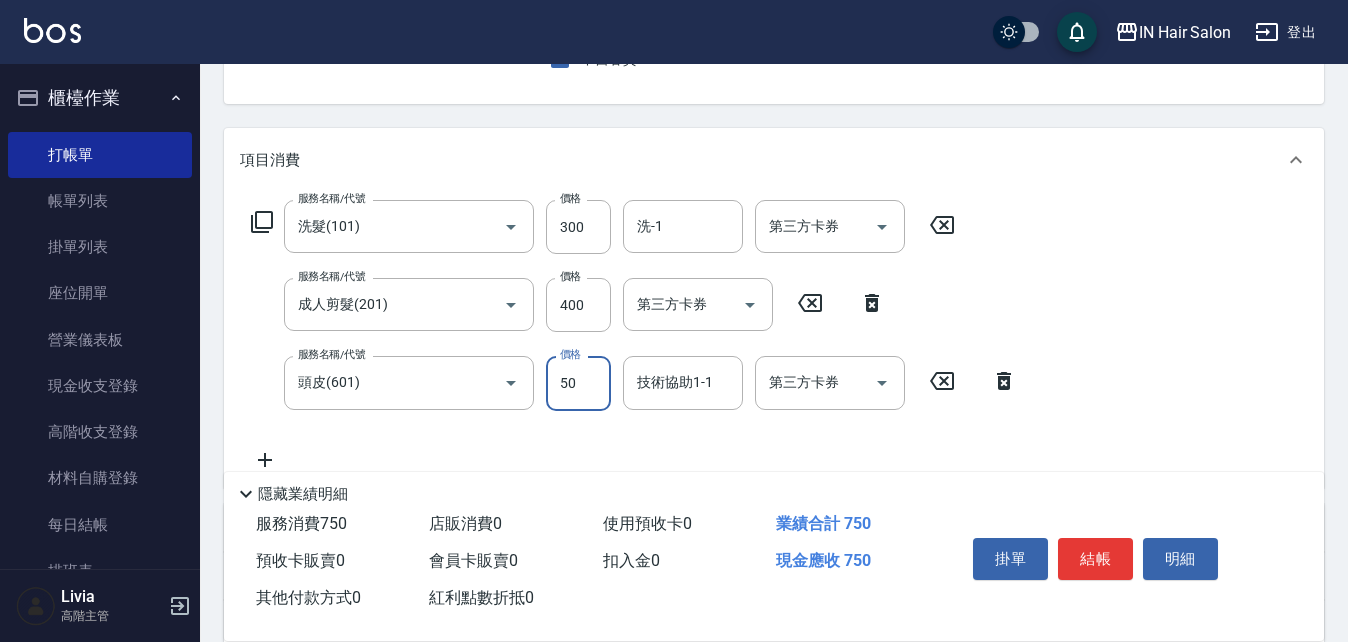type on "50" 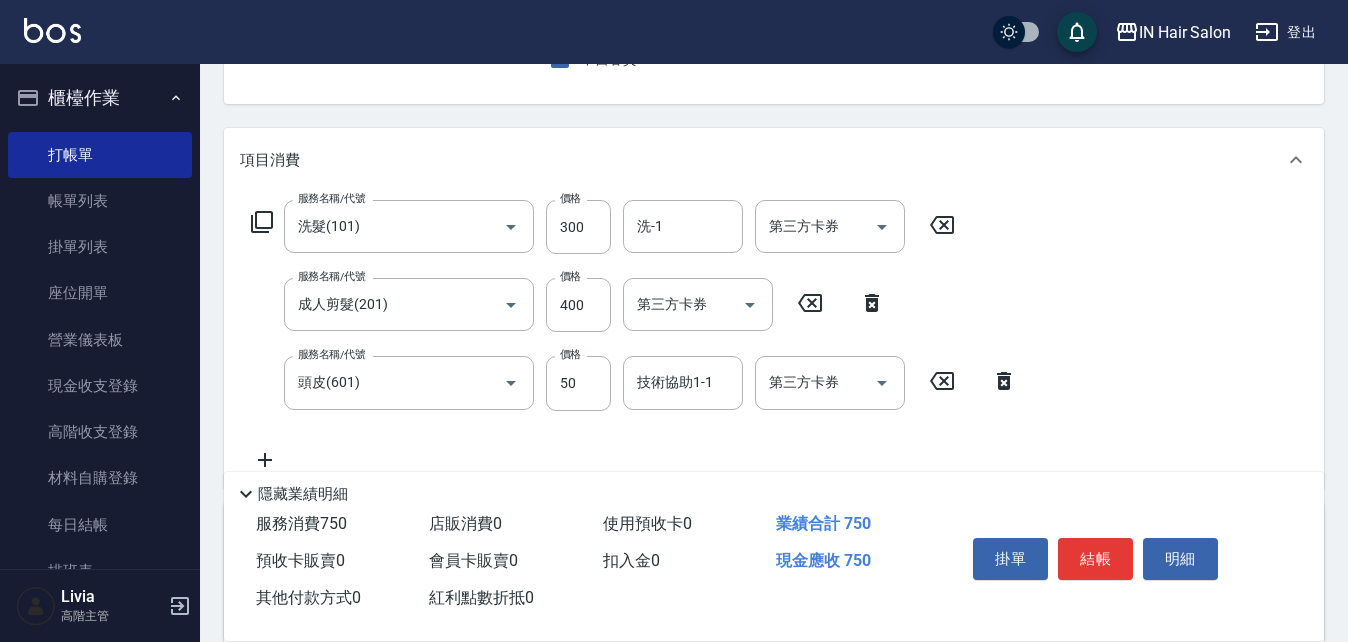 click on "服務名稱/代號 洗髮(101) 服務名稱/代號 價格 300 價格 洗-1 洗-1 第三方卡券 第三方卡券 服務名稱/代號 成人剪髮(201) 服務名稱/代號 價格 400 價格 第三方卡券 第三方卡券 服務名稱/代號 頭皮(601) 服務名稱/代號 價格 50 價格 技術協助1-1 技術協助1-1 第三方卡券 第三方卡券" at bounding box center (634, 335) 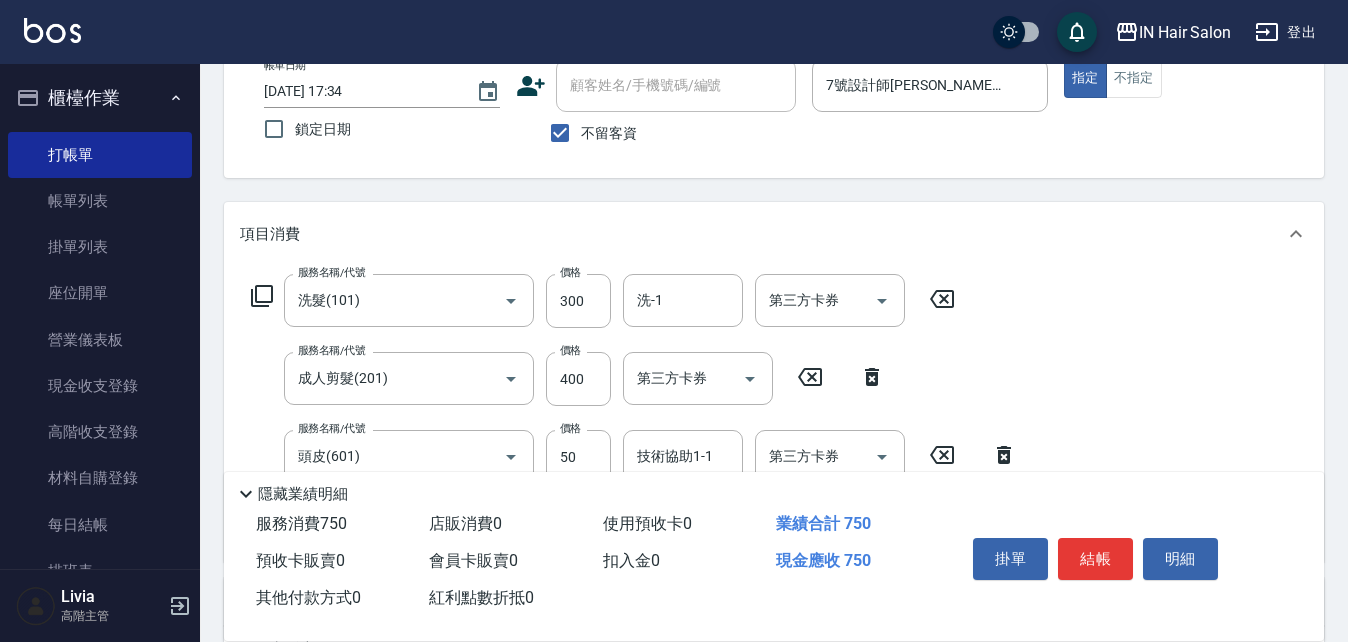 scroll, scrollTop: 0, scrollLeft: 0, axis: both 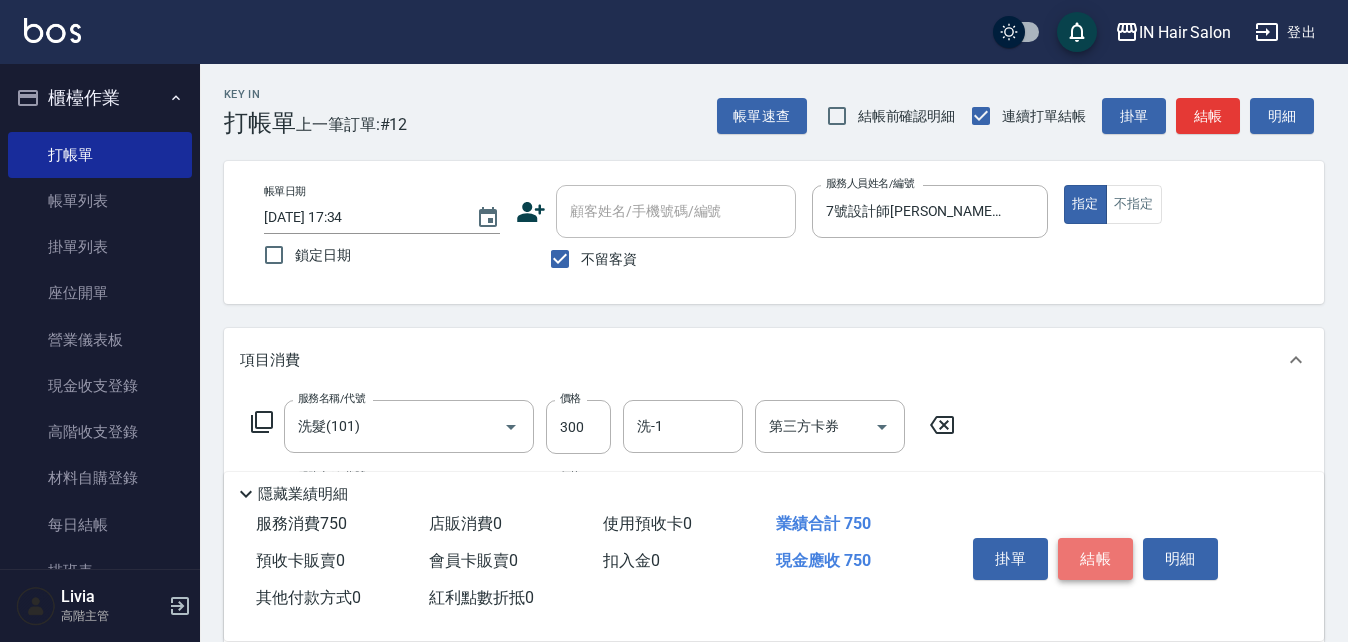 click on "結帳" at bounding box center (1095, 559) 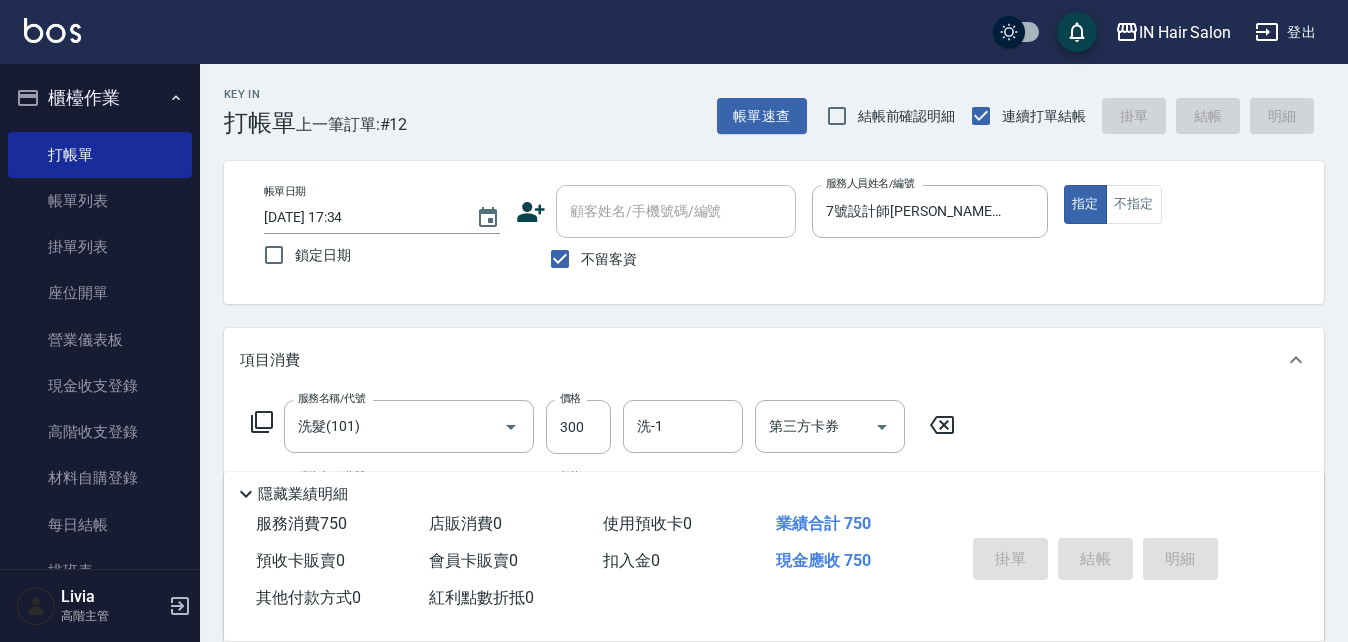 type on "[DATE] 17:53" 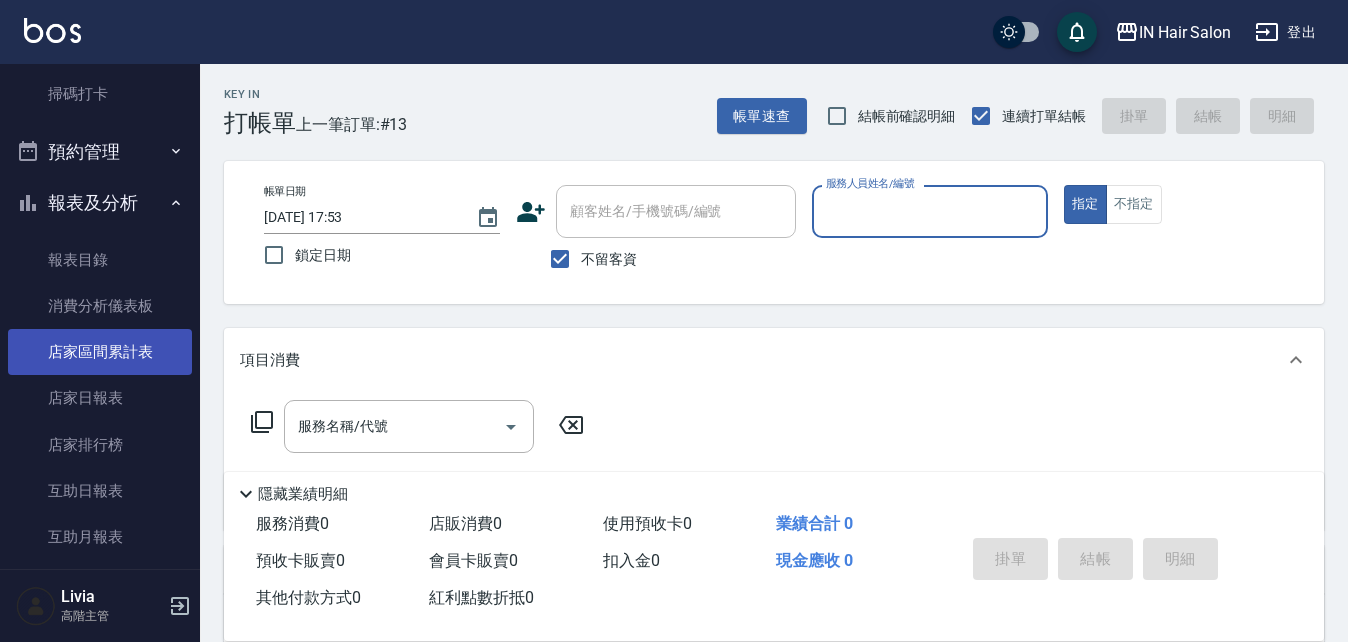 scroll, scrollTop: 600, scrollLeft: 0, axis: vertical 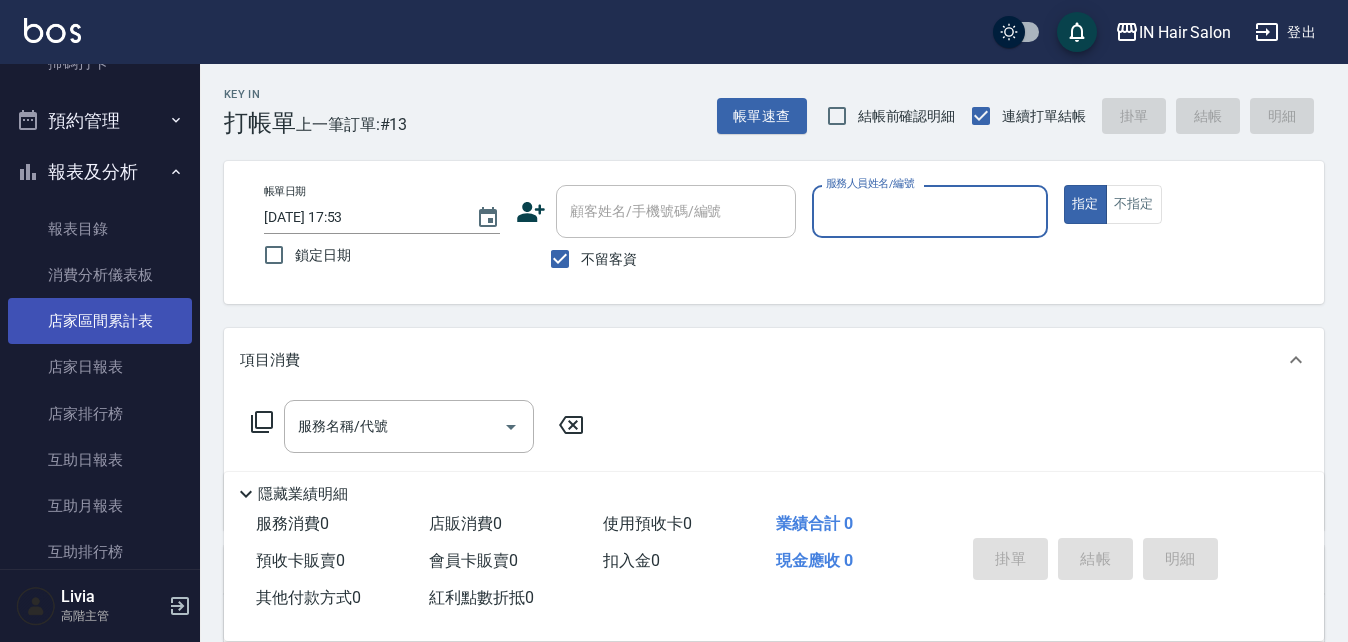 click on "店家區間累計表" at bounding box center [100, 321] 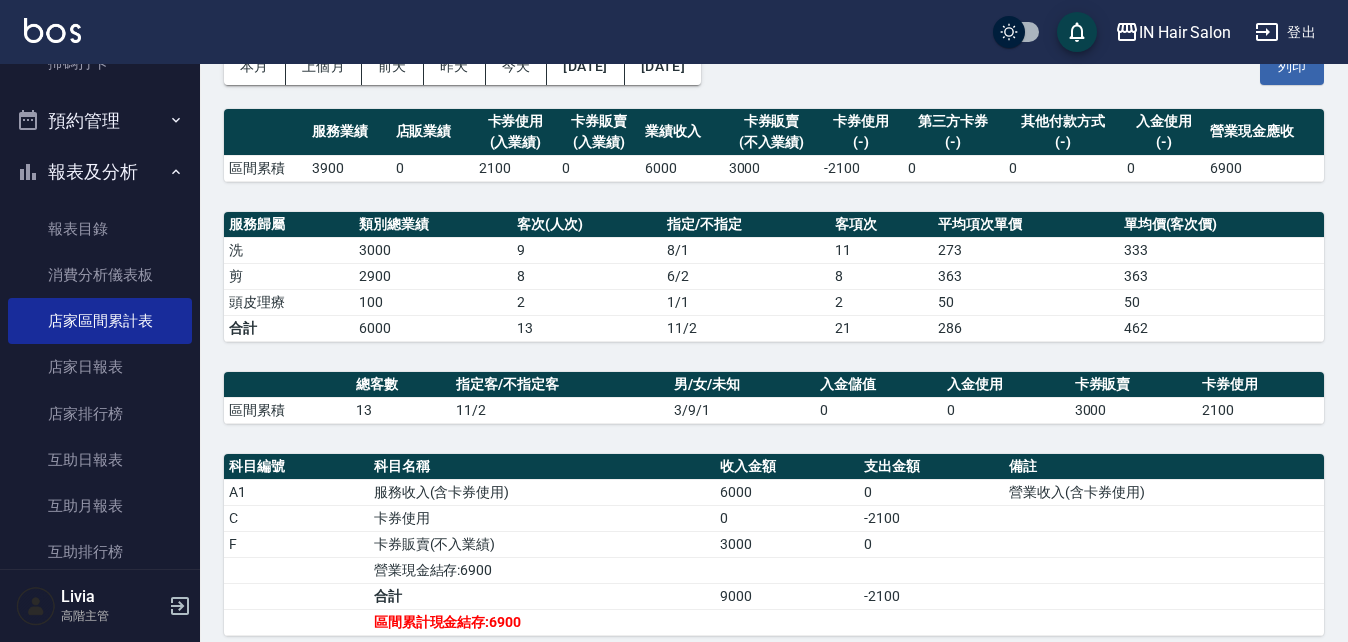 scroll, scrollTop: 161, scrollLeft: 0, axis: vertical 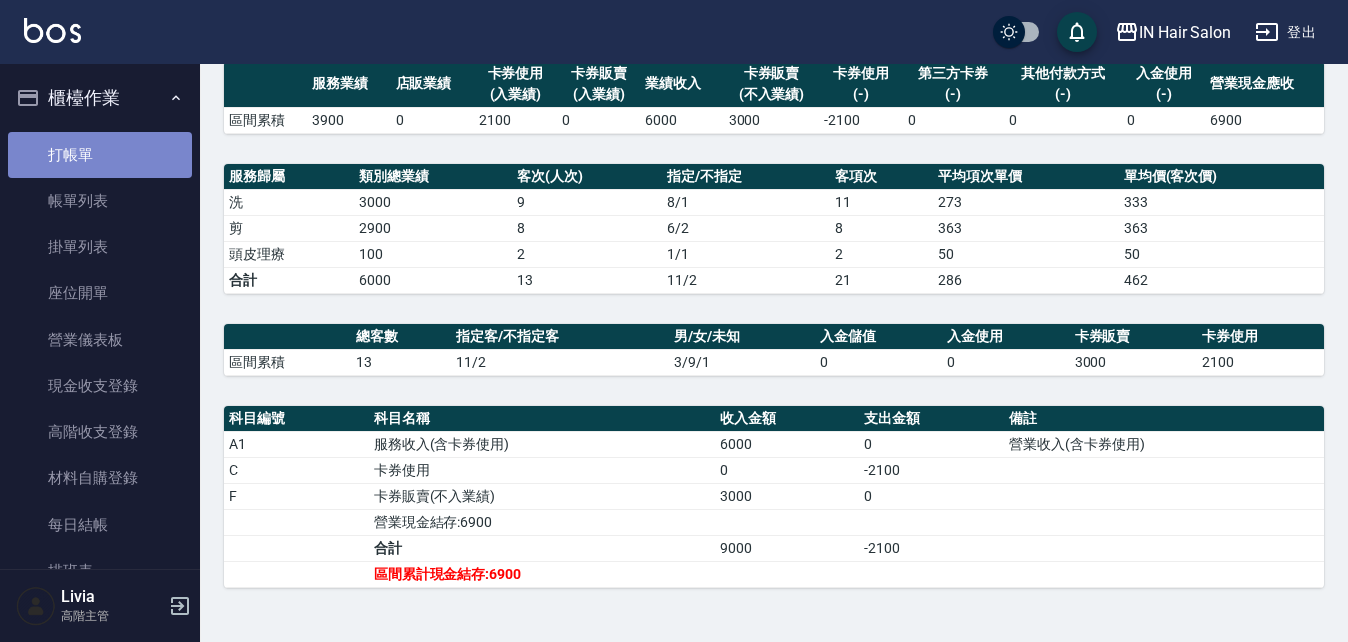 click on "打帳單" at bounding box center (100, 155) 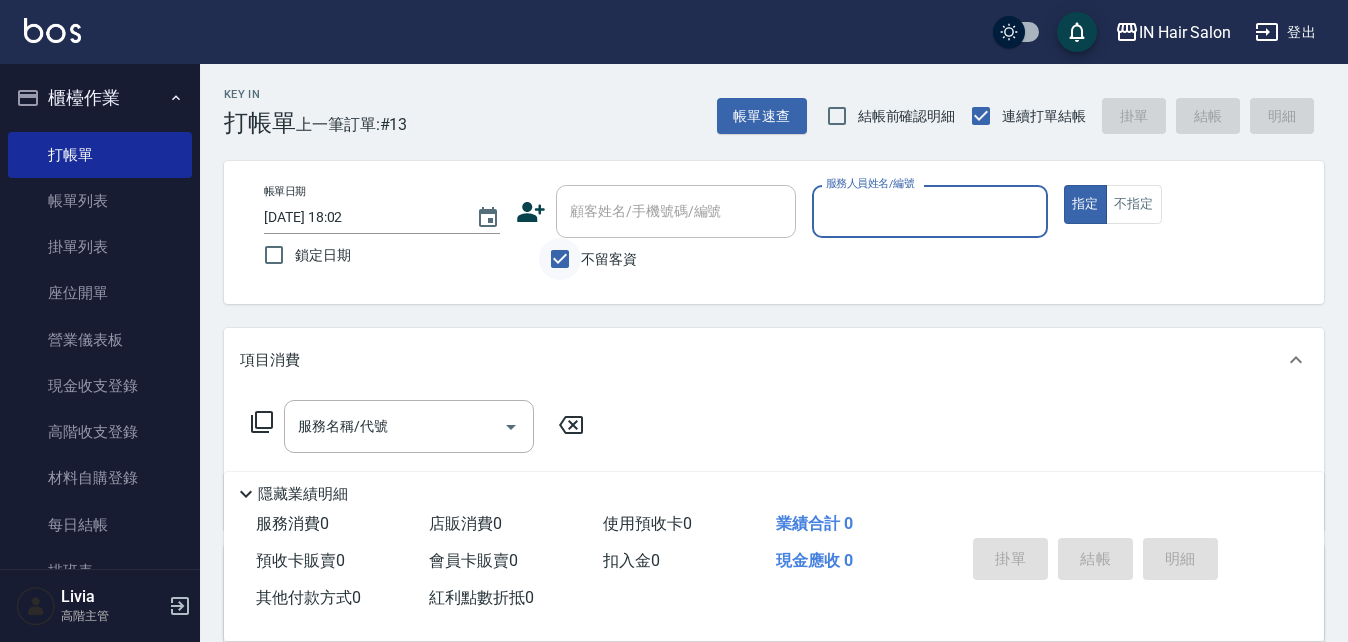 click on "不留客資" at bounding box center [560, 259] 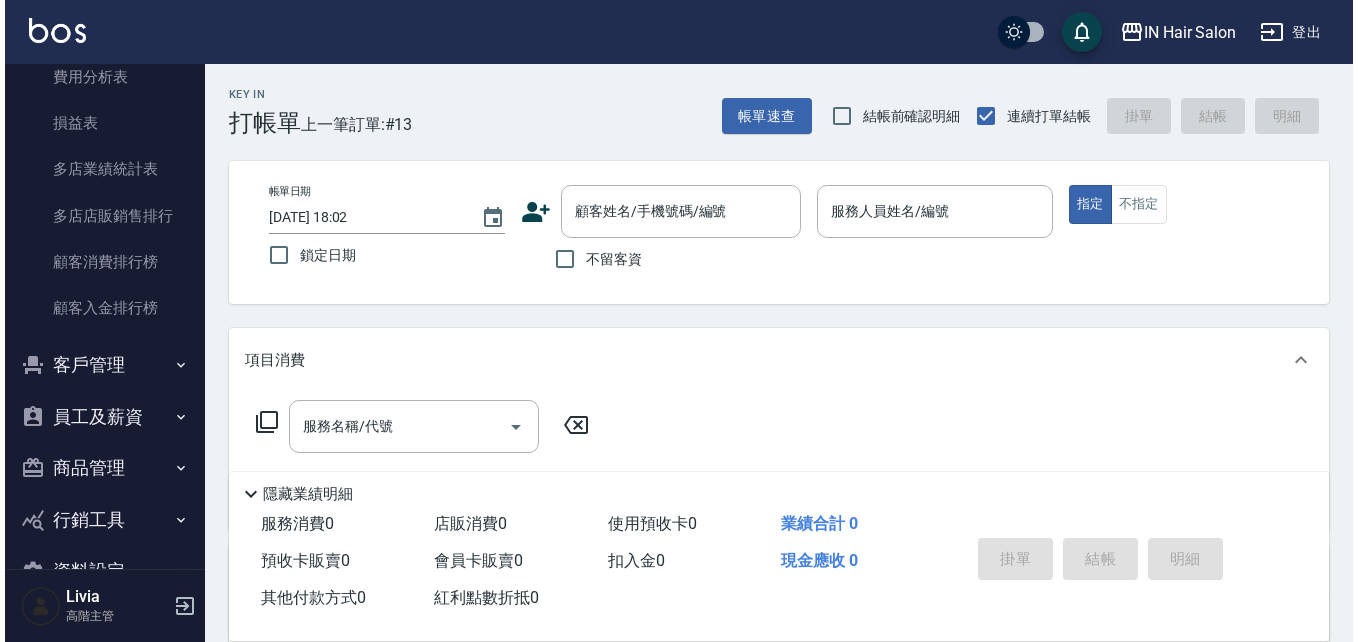 scroll, scrollTop: 2515, scrollLeft: 0, axis: vertical 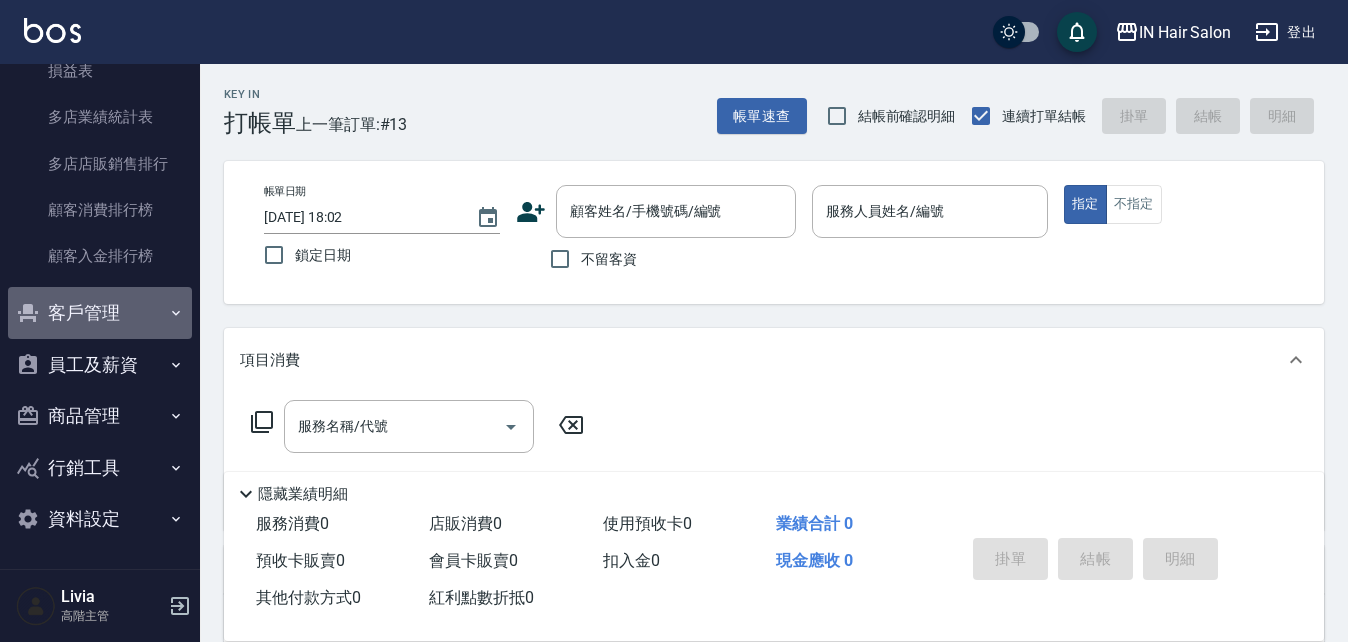 click on "客戶管理" at bounding box center [100, 313] 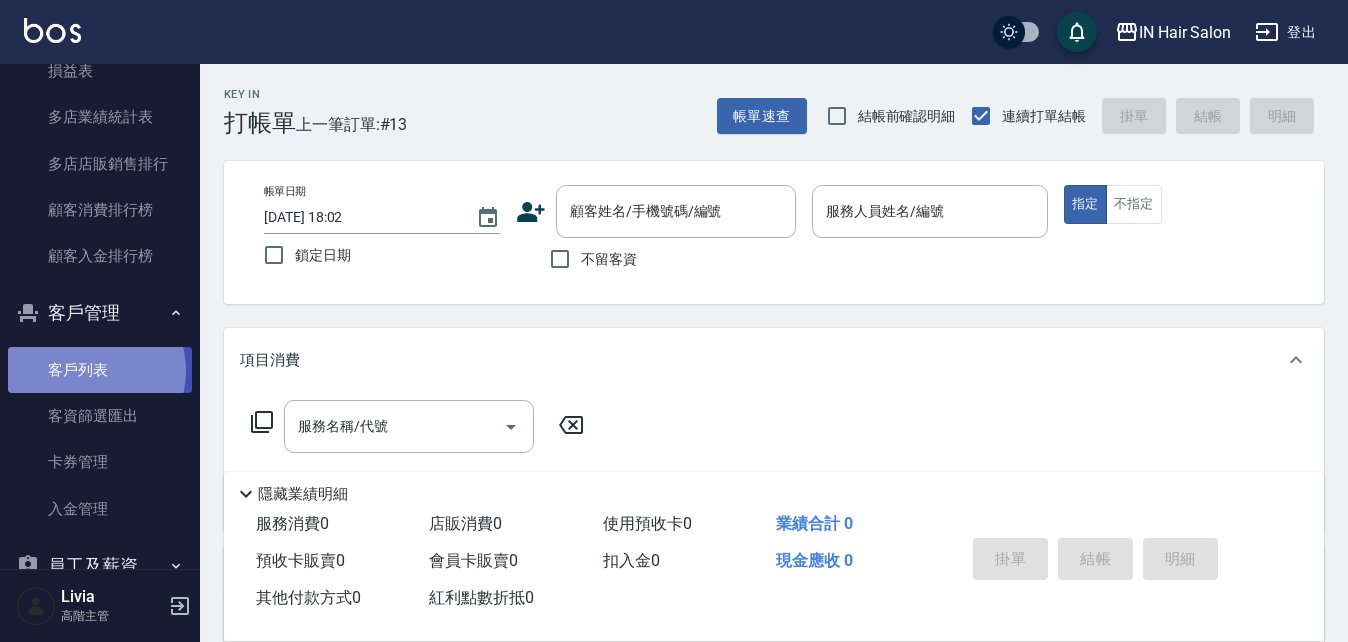click on "客戶列表" at bounding box center [100, 370] 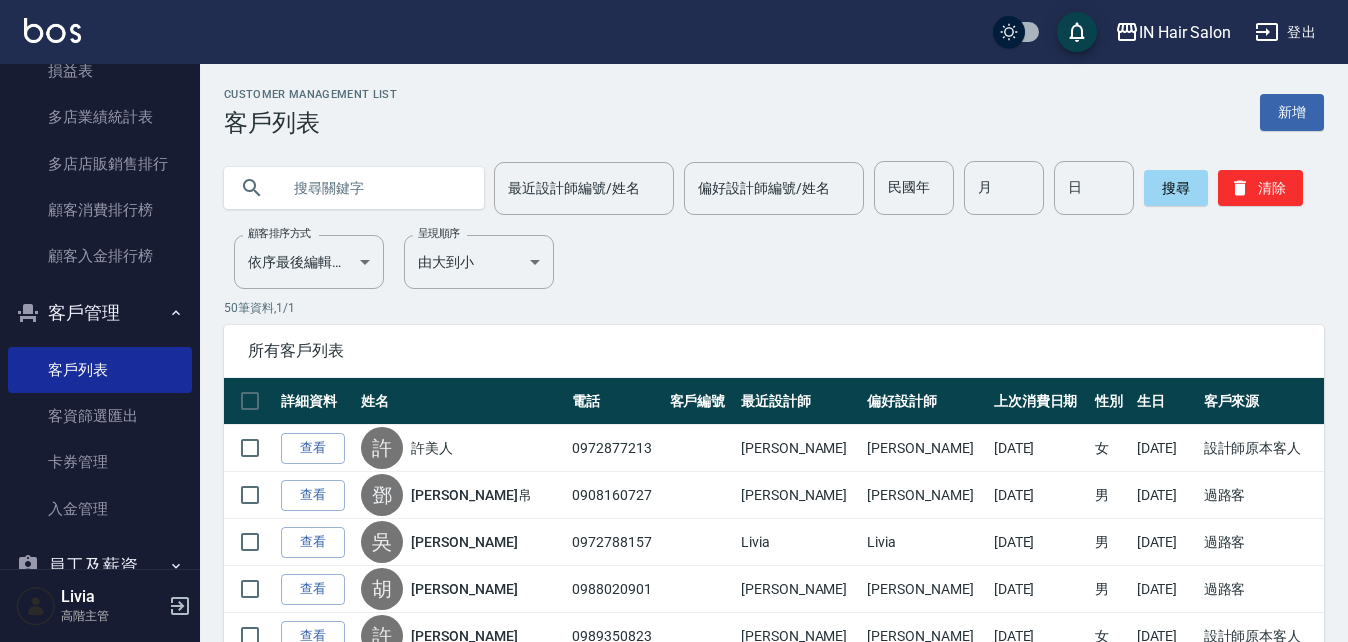 click at bounding box center [374, 188] 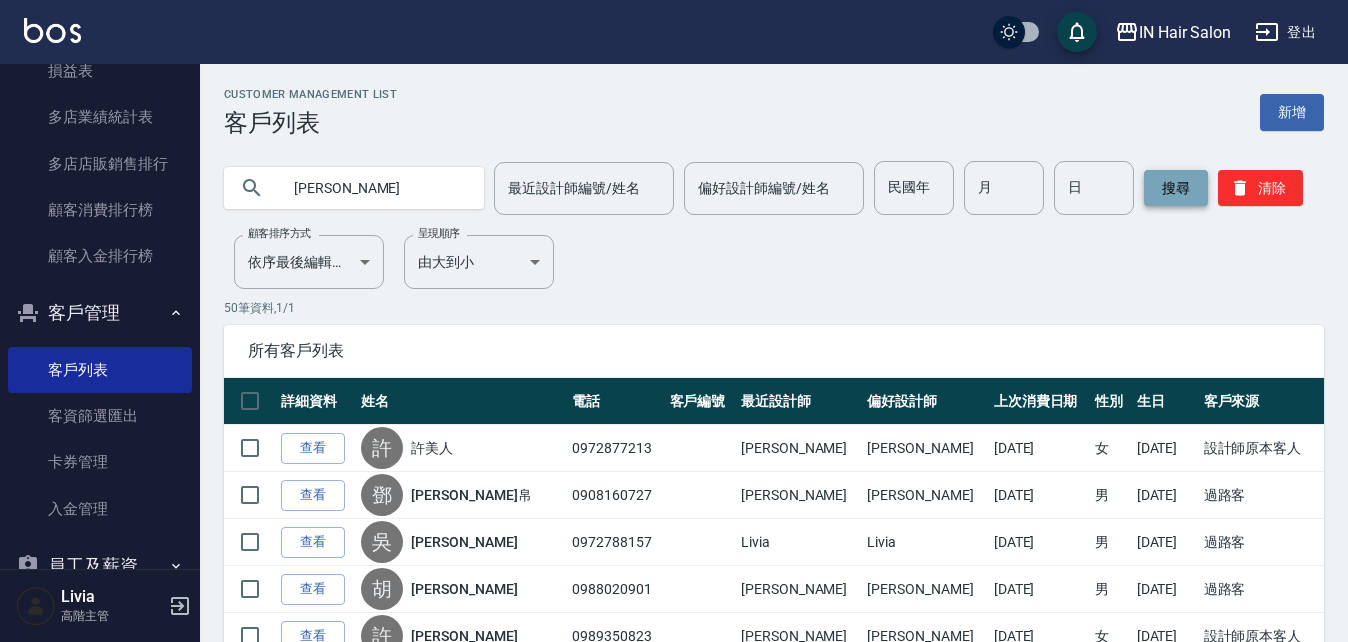 type on "[PERSON_NAME]" 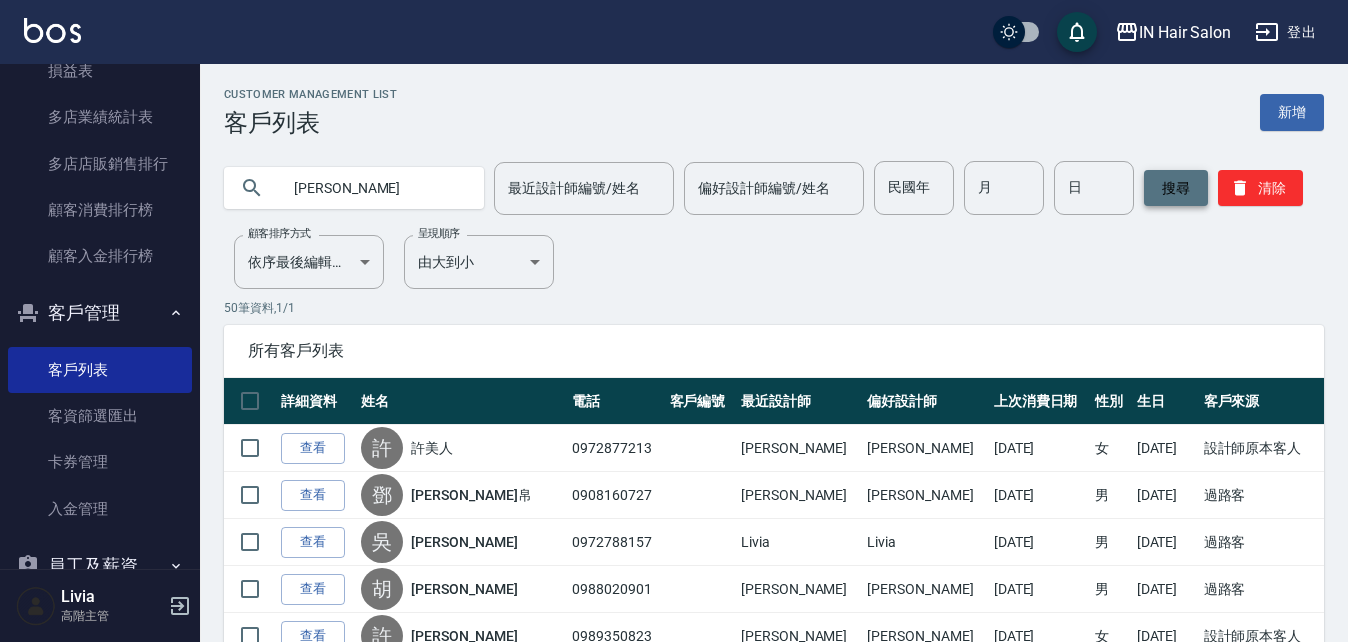 click on "搜尋" at bounding box center [1176, 188] 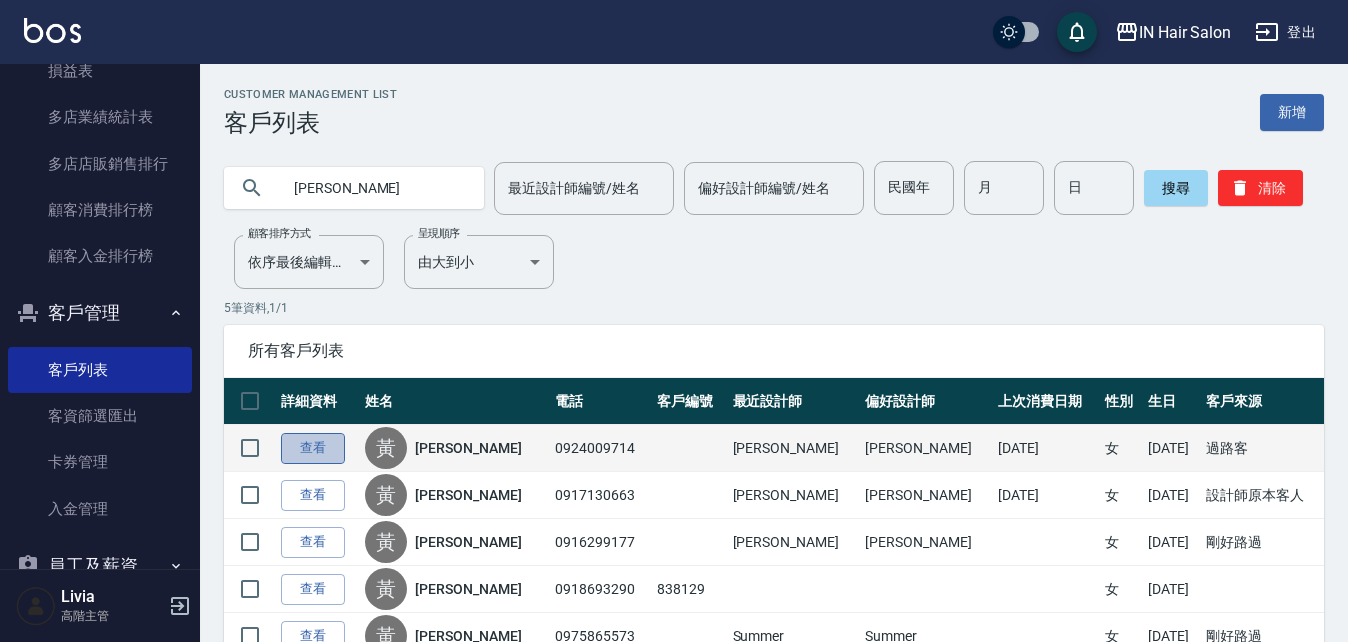 click on "查看" at bounding box center (313, 448) 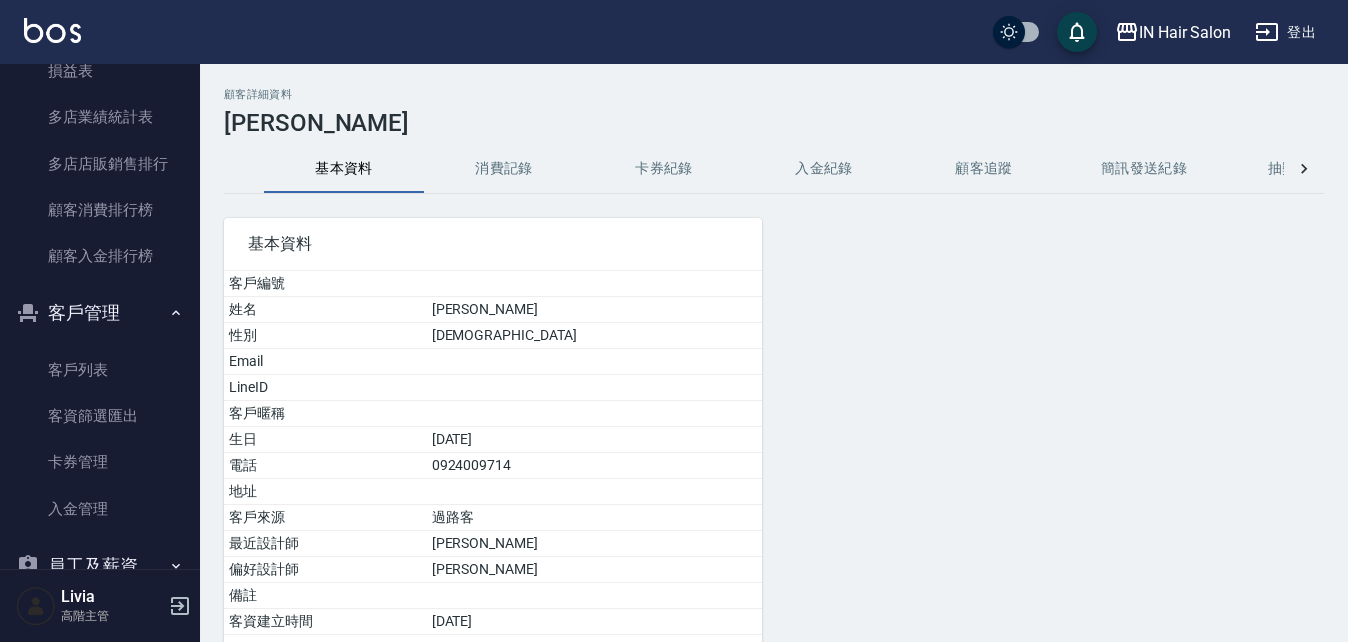 click on "消費記錄" at bounding box center (504, 169) 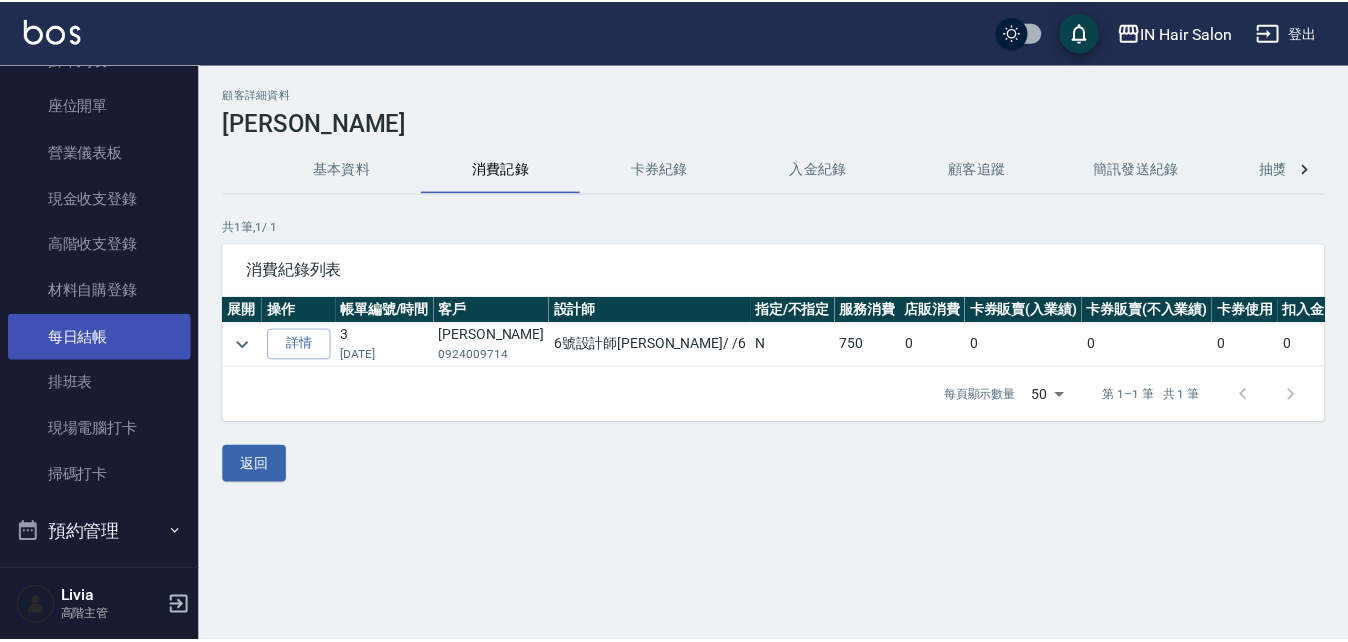 scroll, scrollTop: 0, scrollLeft: 0, axis: both 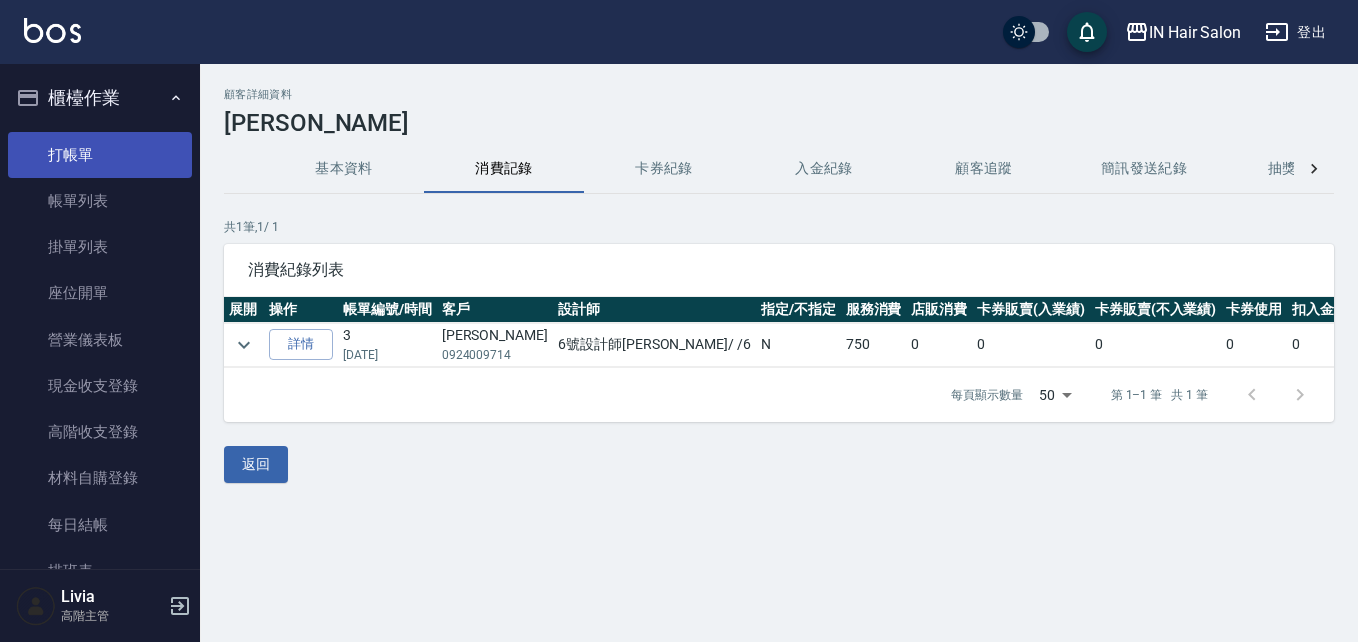 click on "打帳單" at bounding box center [100, 155] 